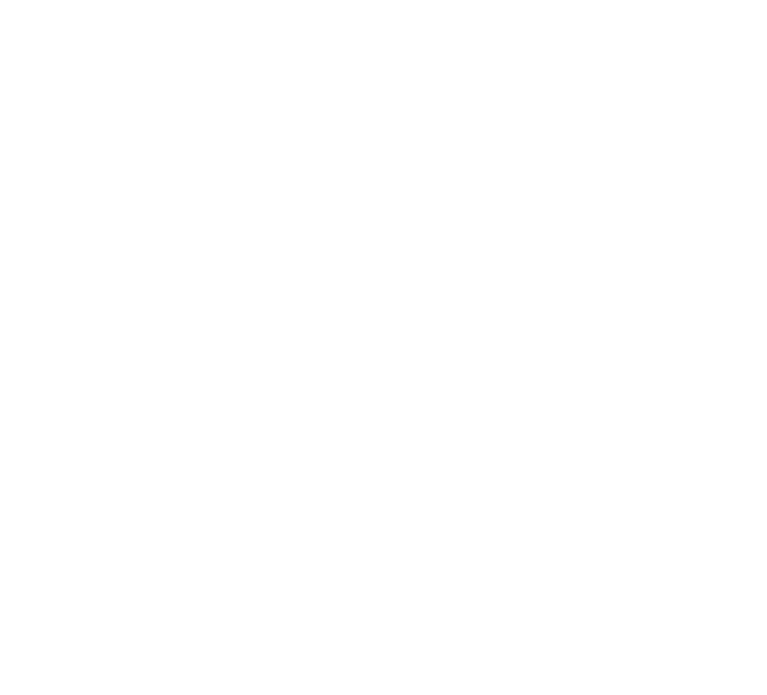 scroll, scrollTop: 0, scrollLeft: 0, axis: both 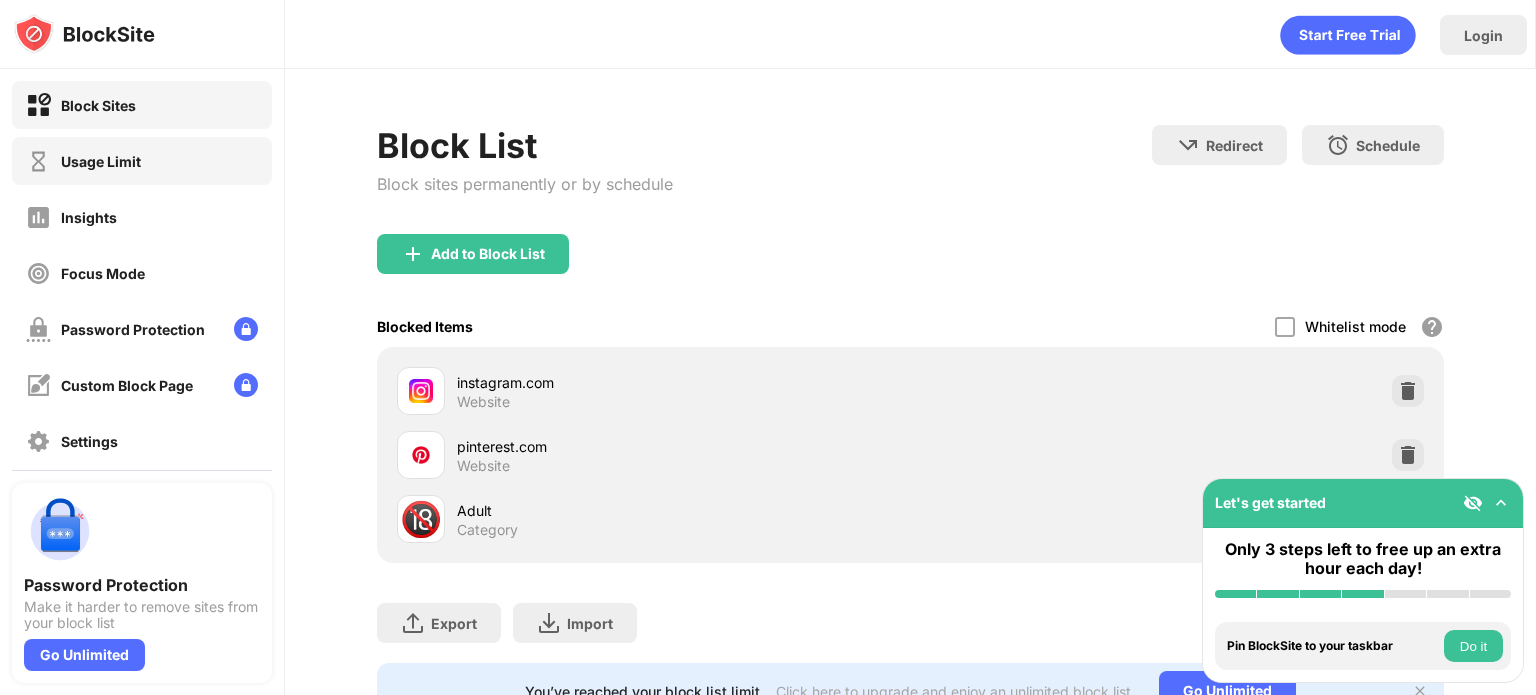 click on "Usage Limit" at bounding box center (83, 161) 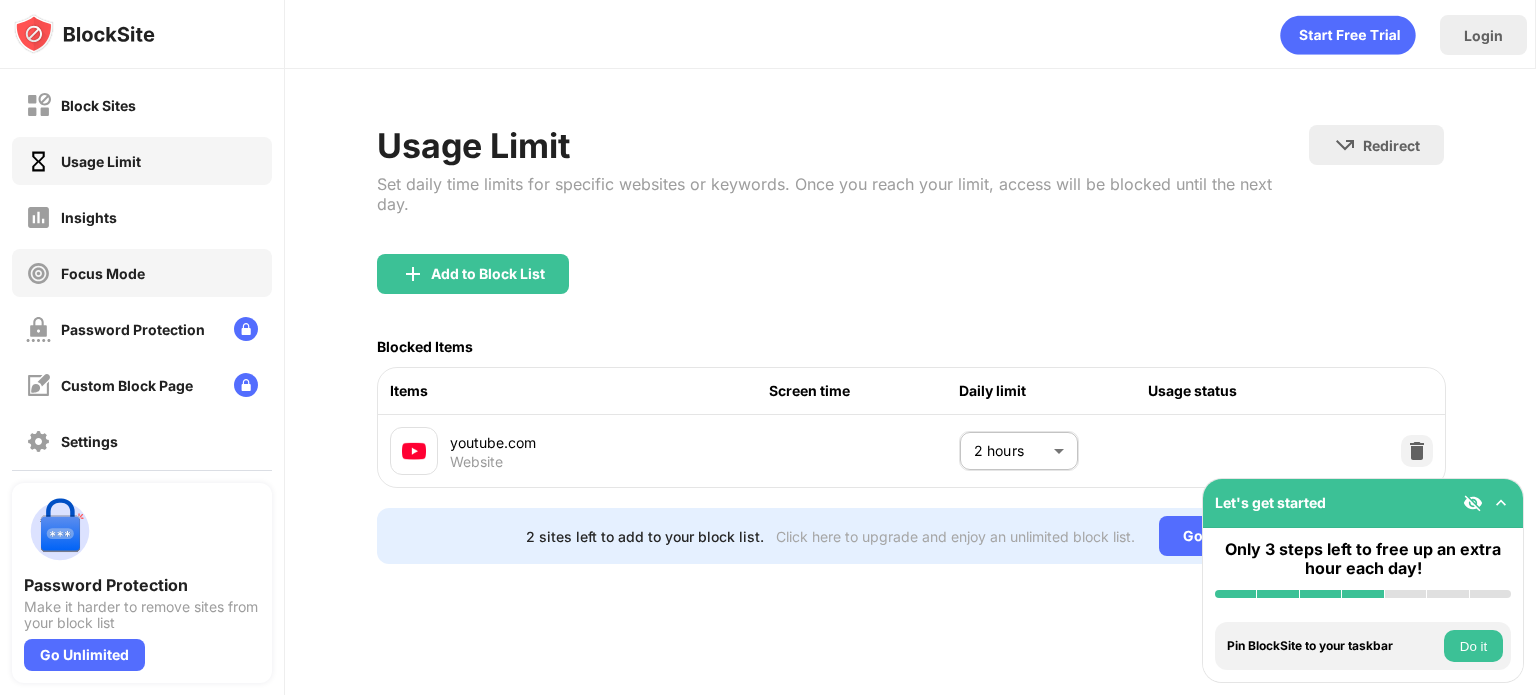 click on "Focus Mode" at bounding box center [103, 273] 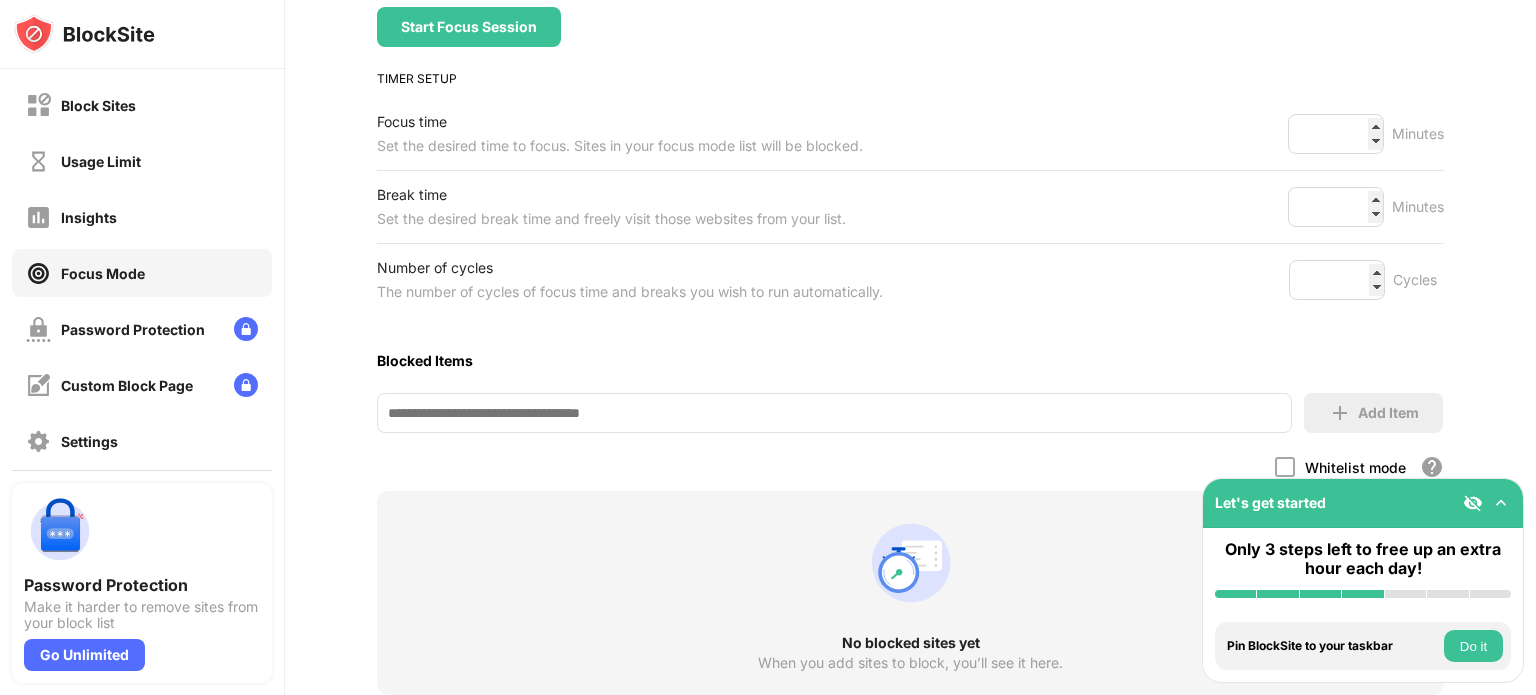 scroll, scrollTop: 246, scrollLeft: 0, axis: vertical 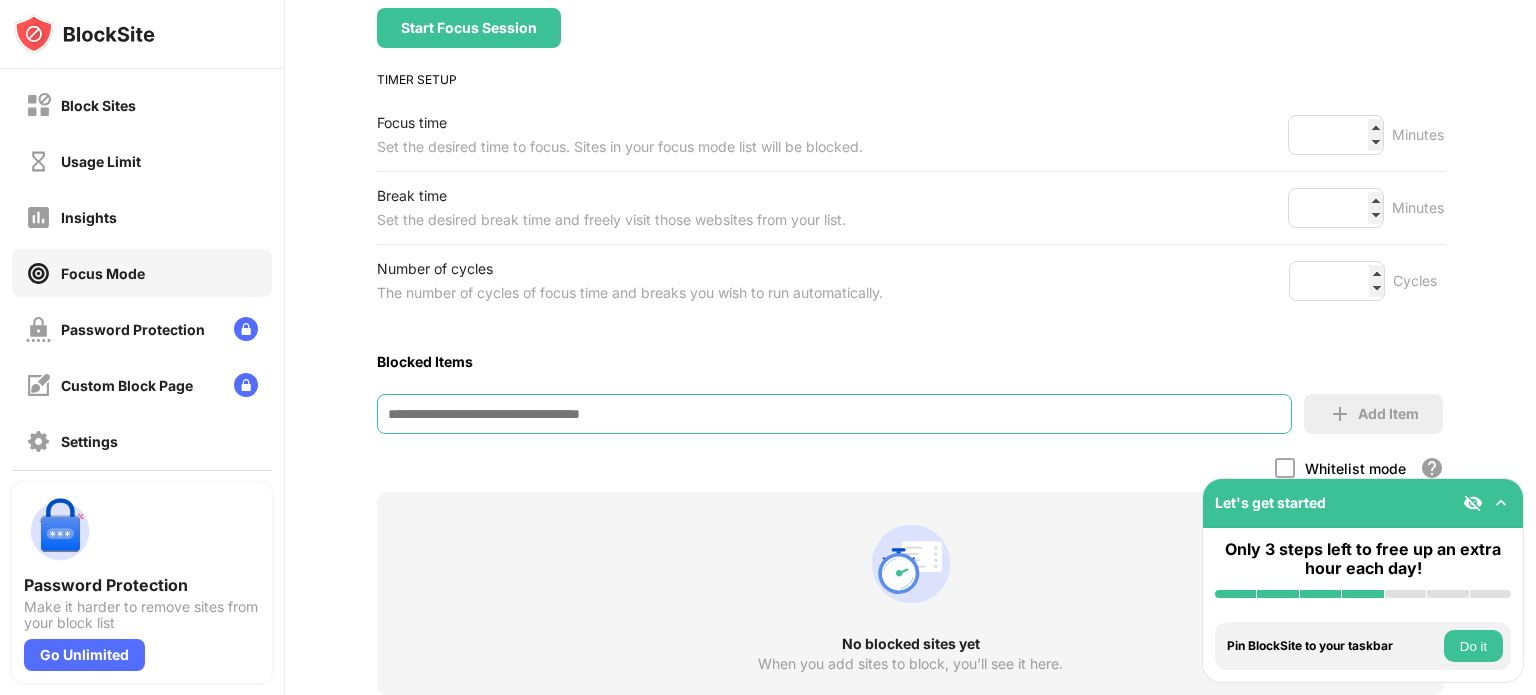 click at bounding box center [834, 414] 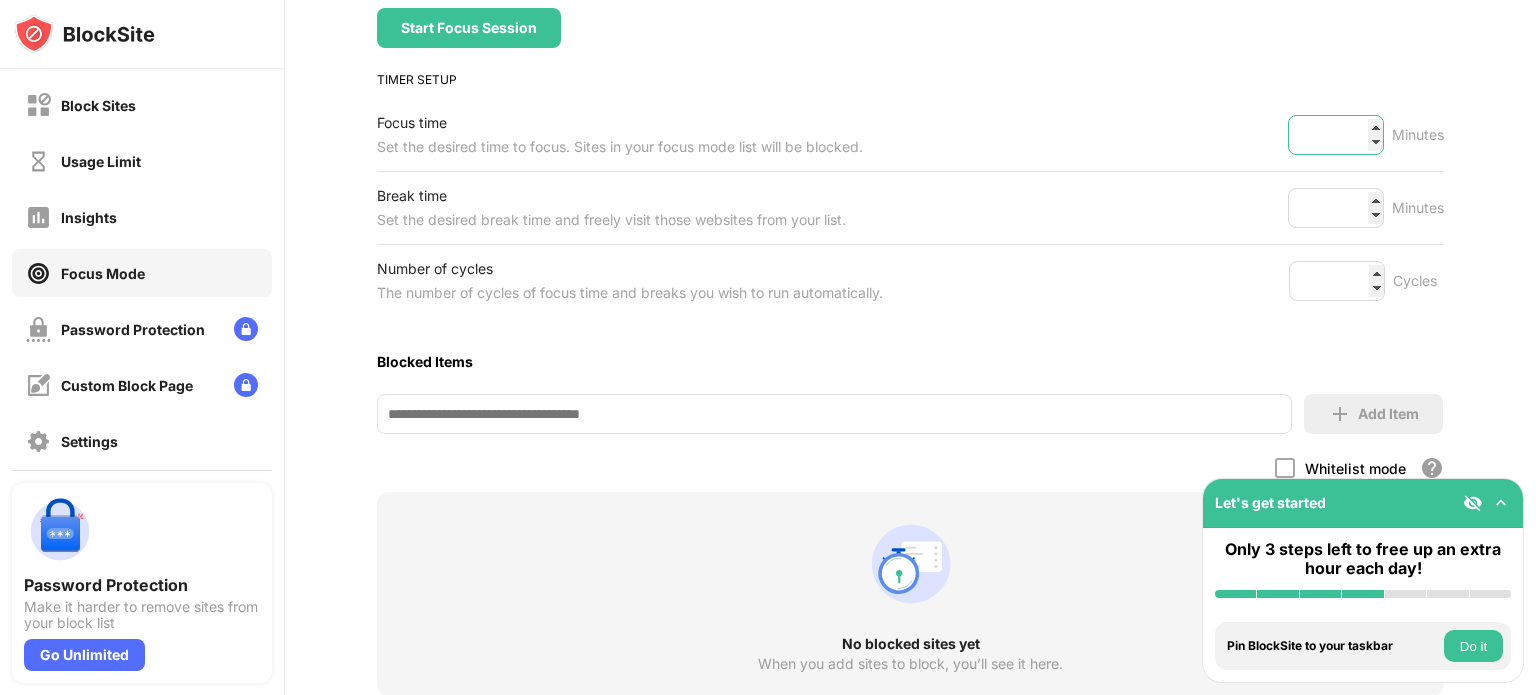 click on "**" at bounding box center (1336, 135) 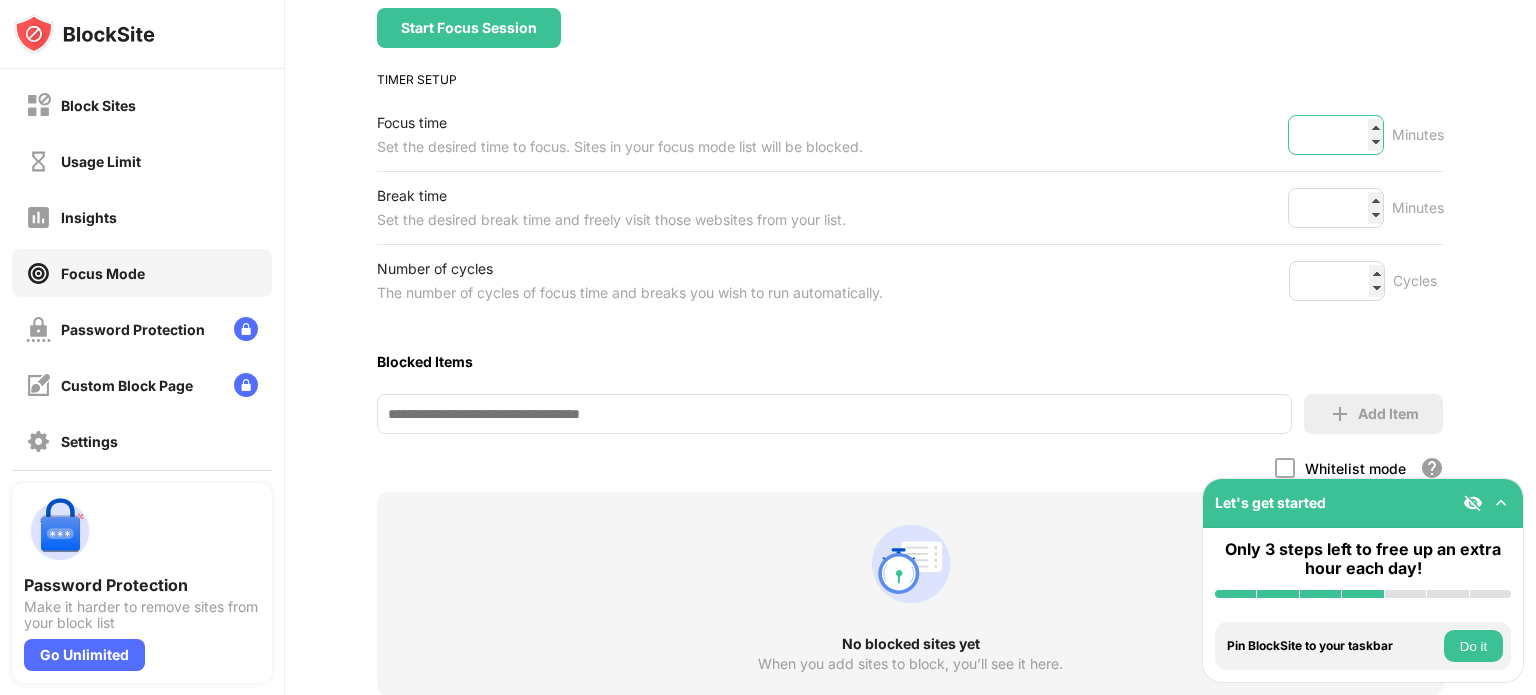 click on "**" at bounding box center (1336, 135) 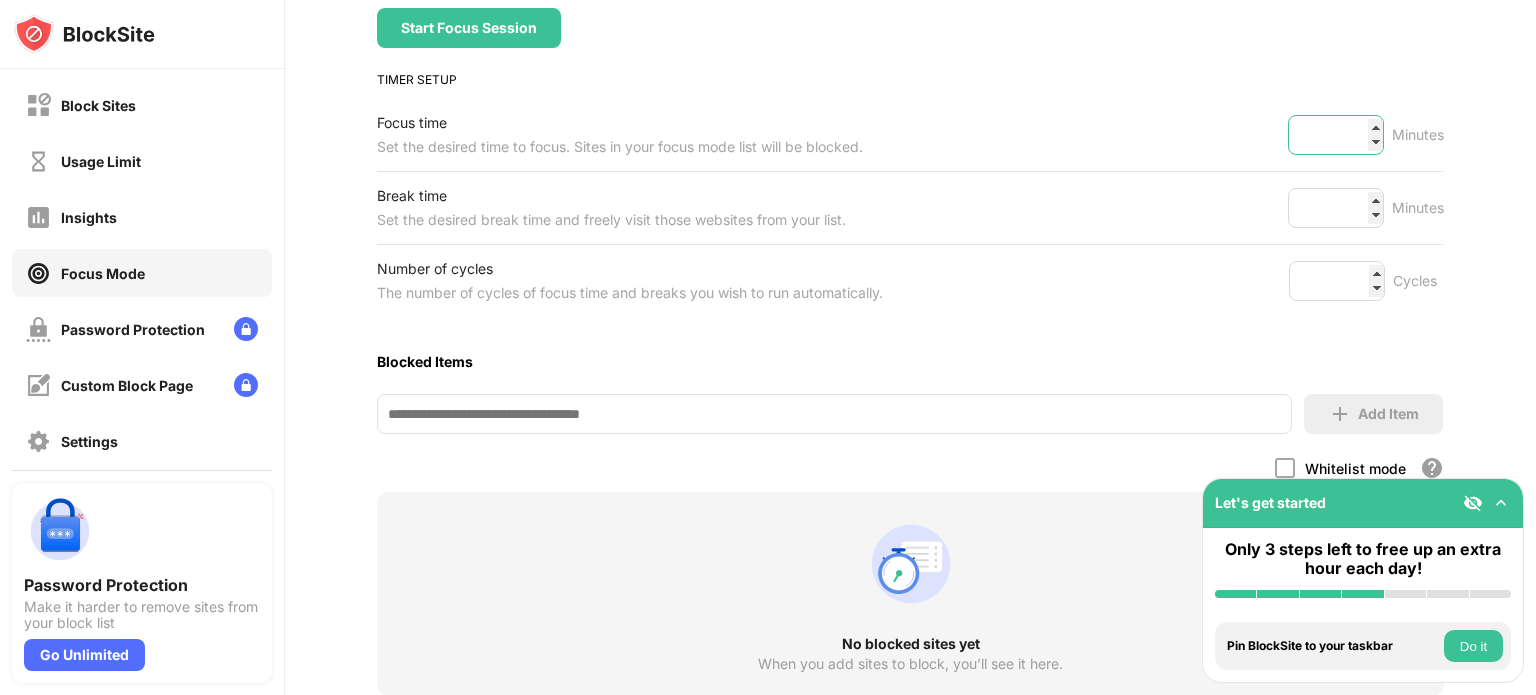 click on "**" at bounding box center [1336, 135] 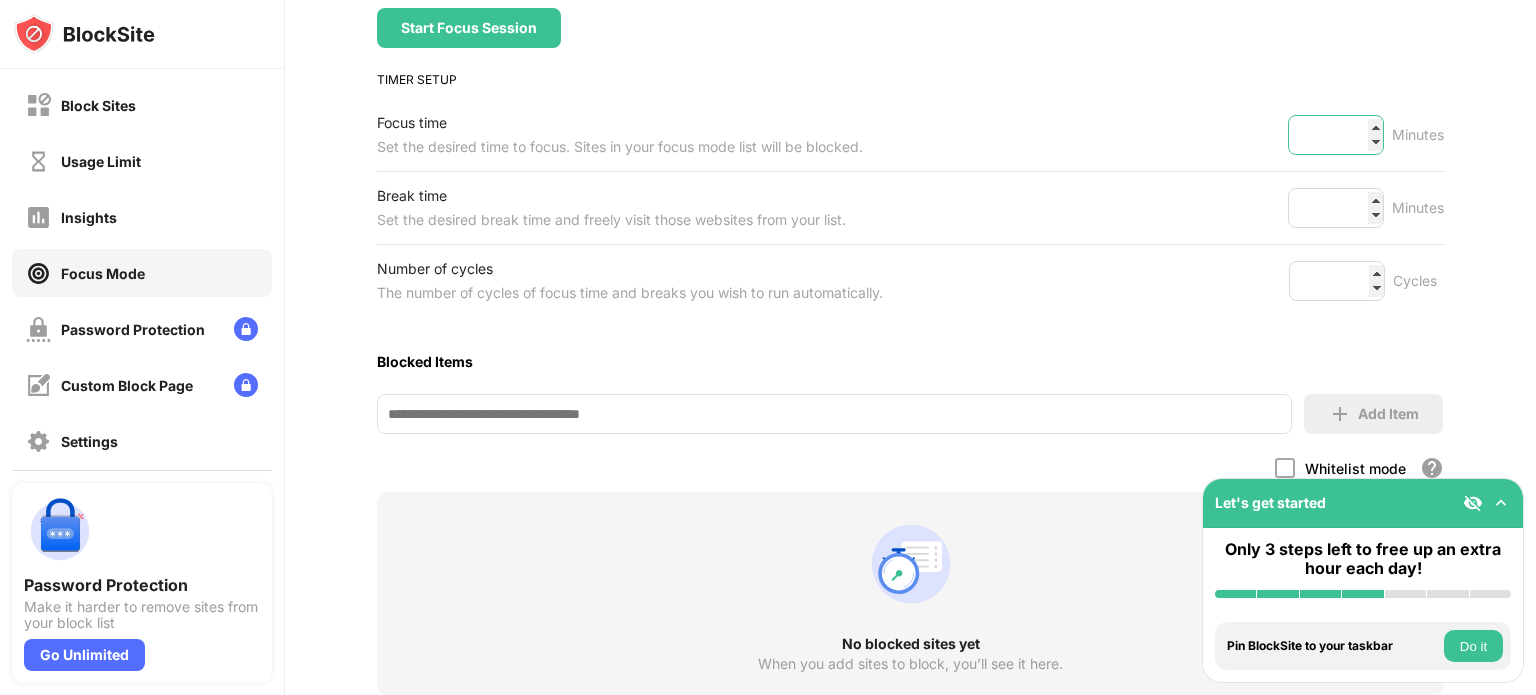 click on "**" at bounding box center [1336, 135] 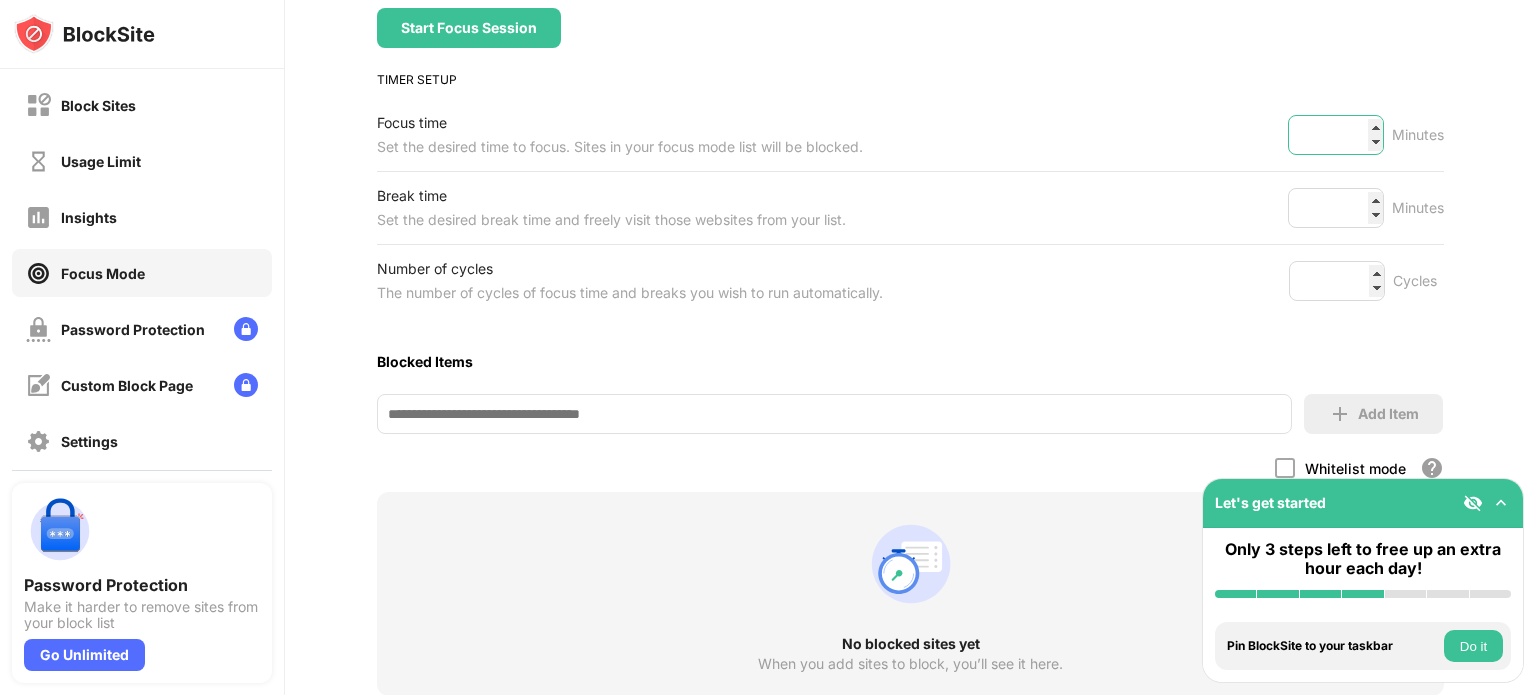 click on "**" at bounding box center (1336, 135) 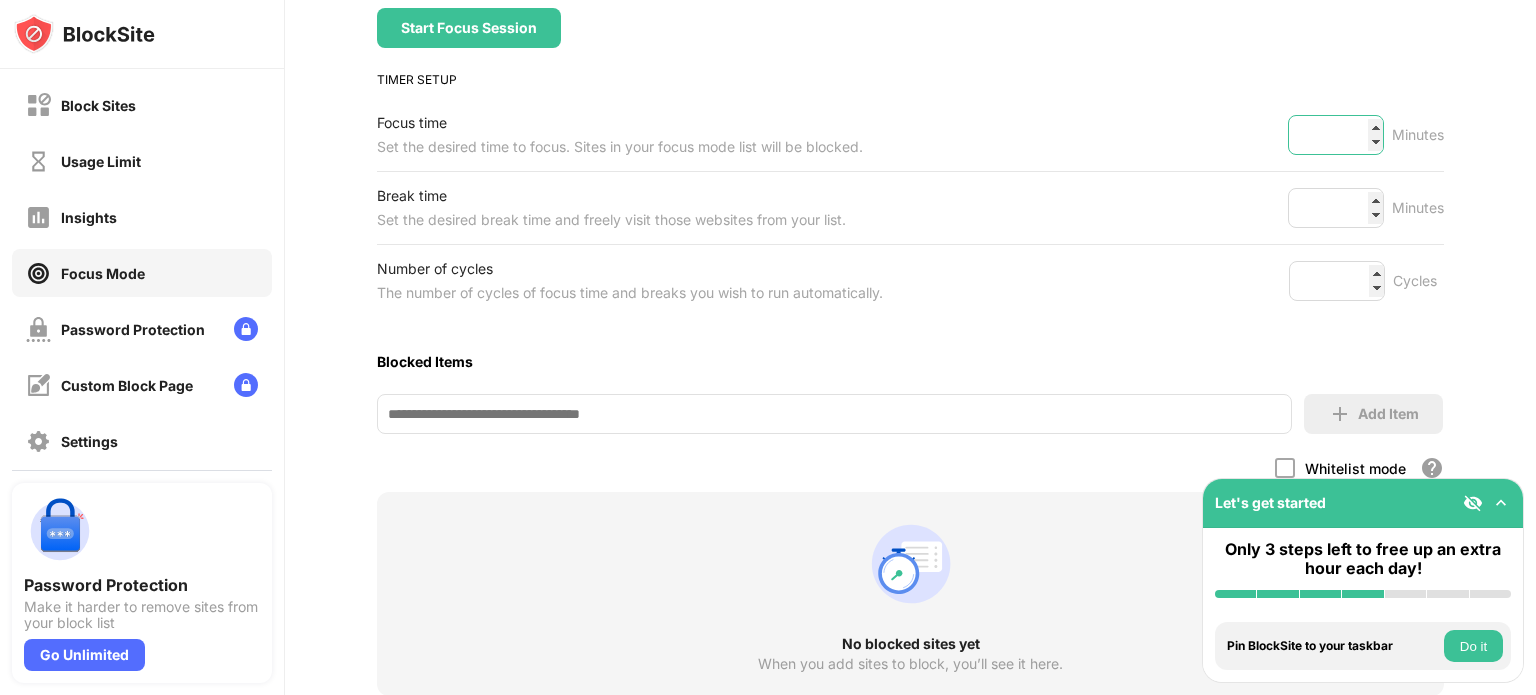 click on "**" at bounding box center (1336, 135) 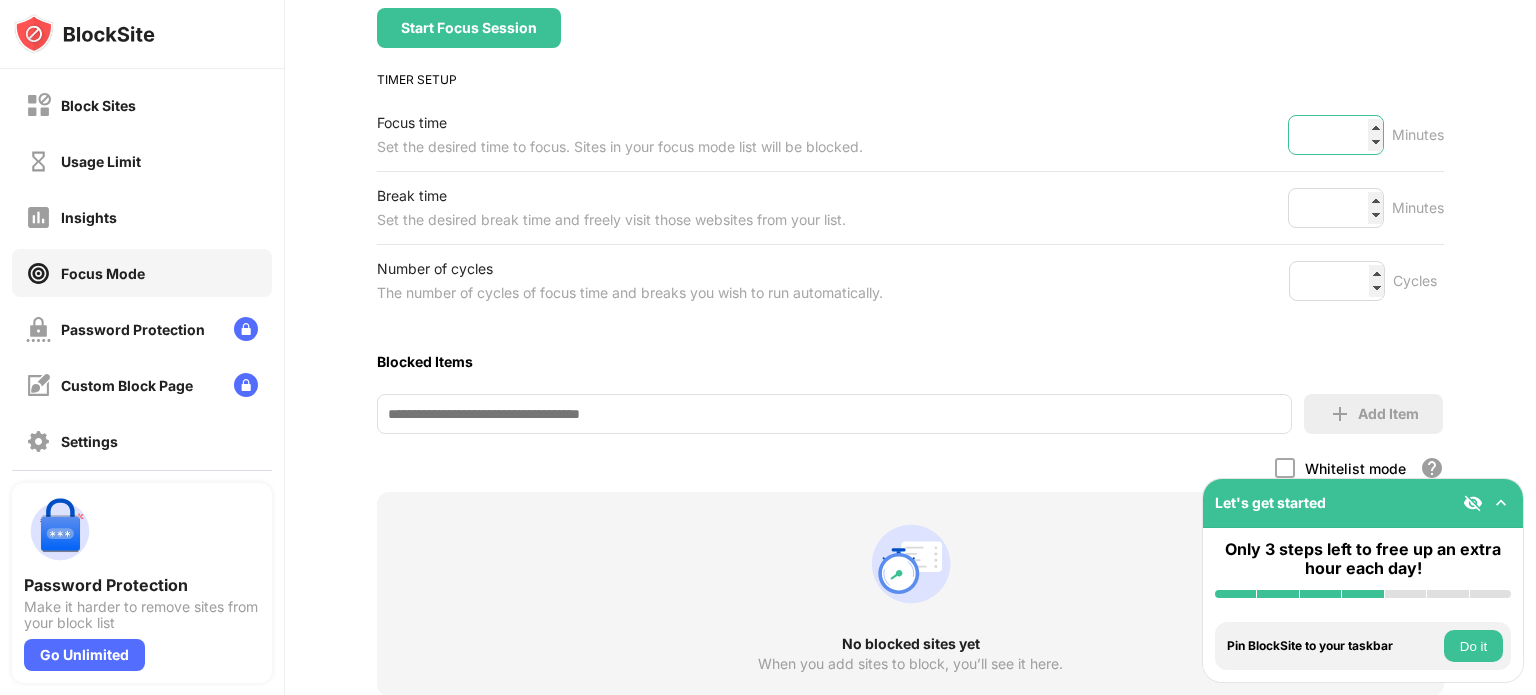 click on "**" at bounding box center [1336, 135] 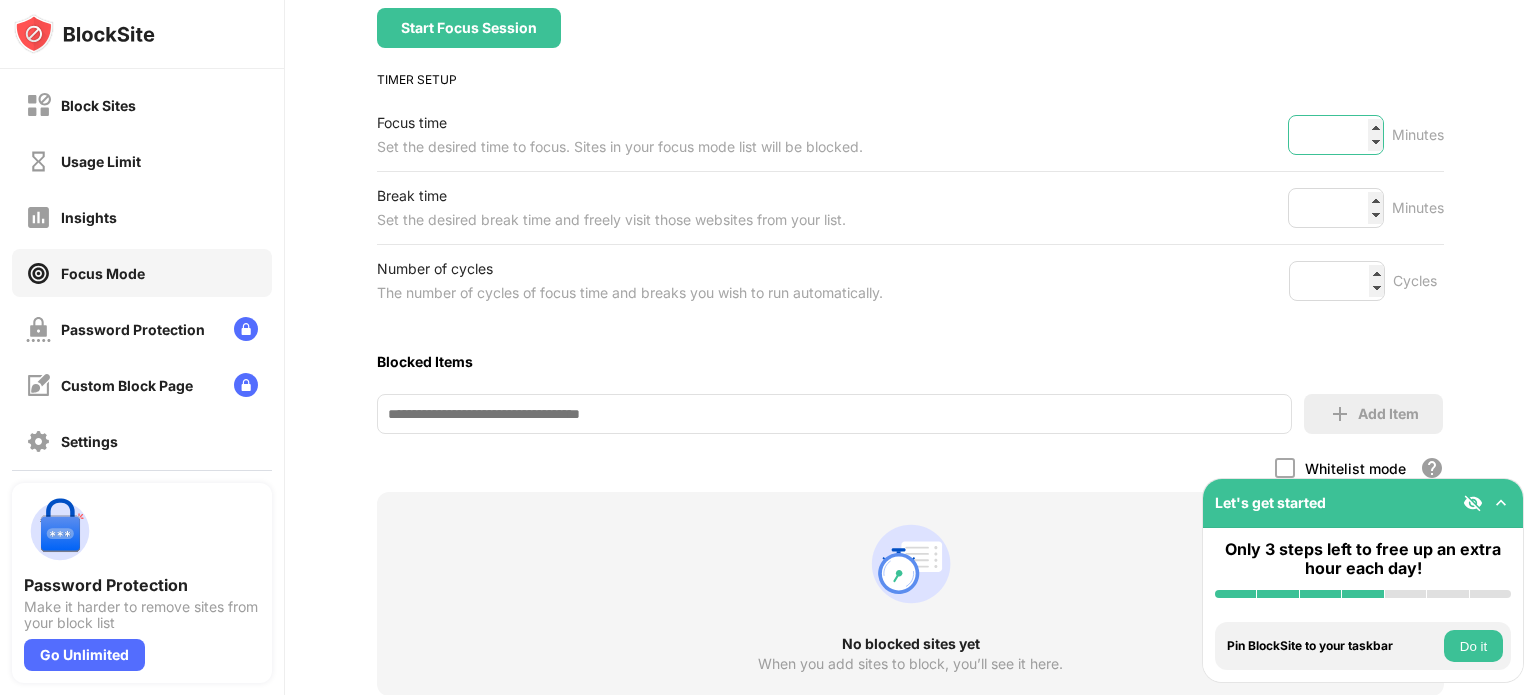 click on "**" at bounding box center (1336, 135) 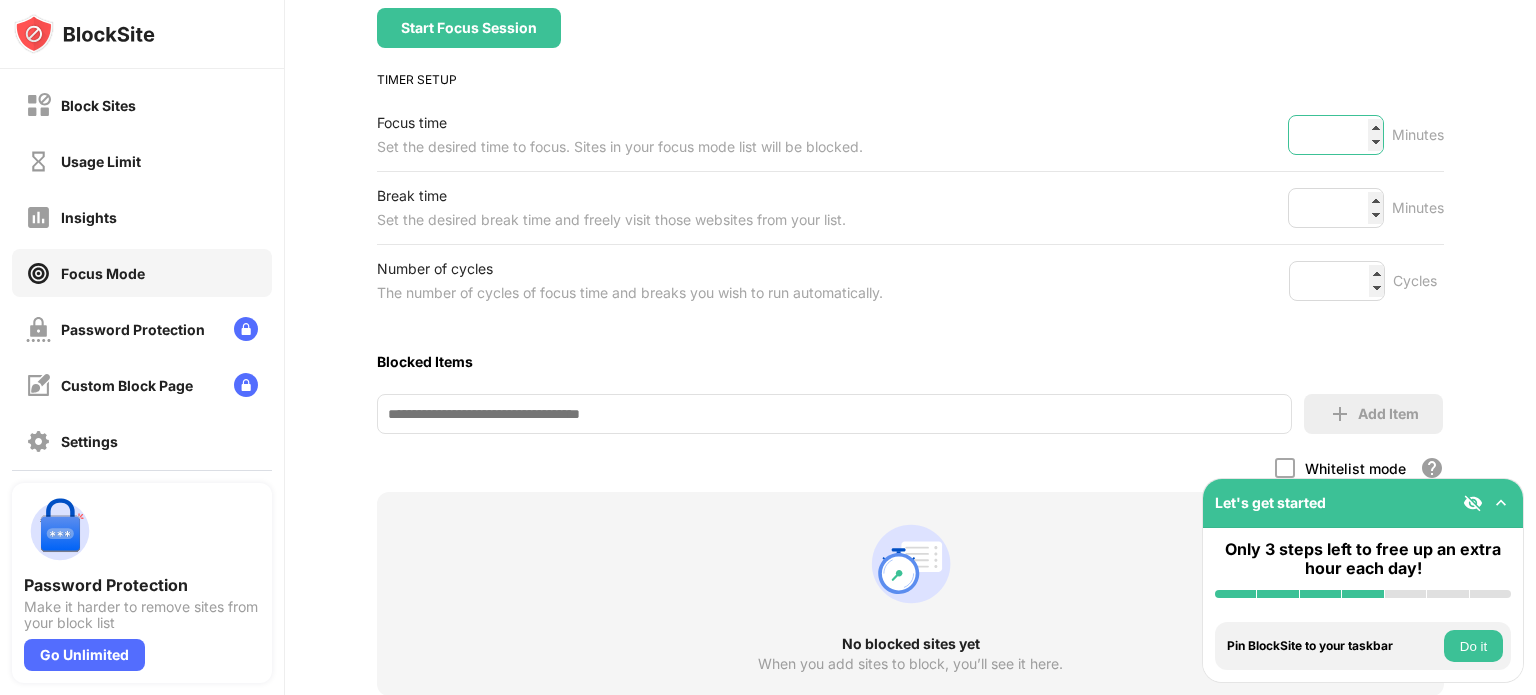 click on "**" at bounding box center [1336, 135] 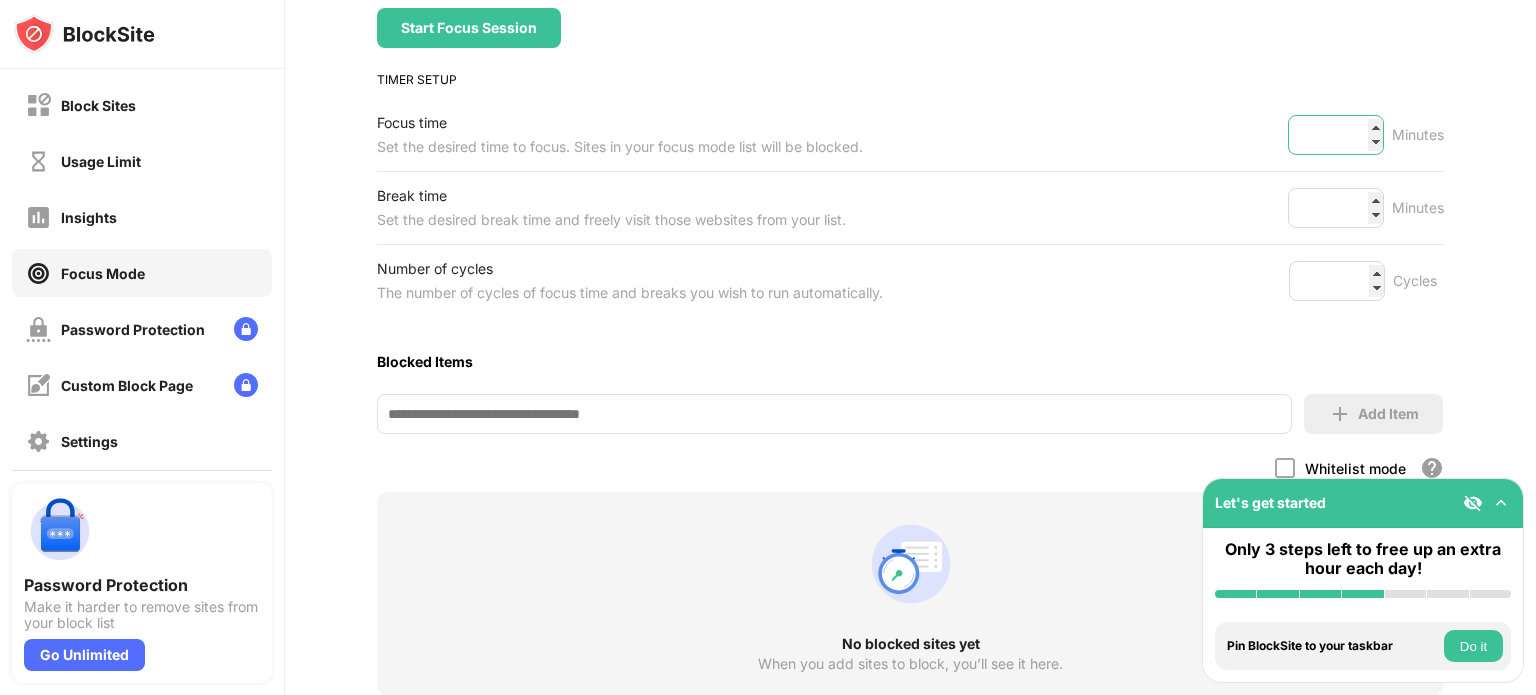 click on "**" at bounding box center [1336, 135] 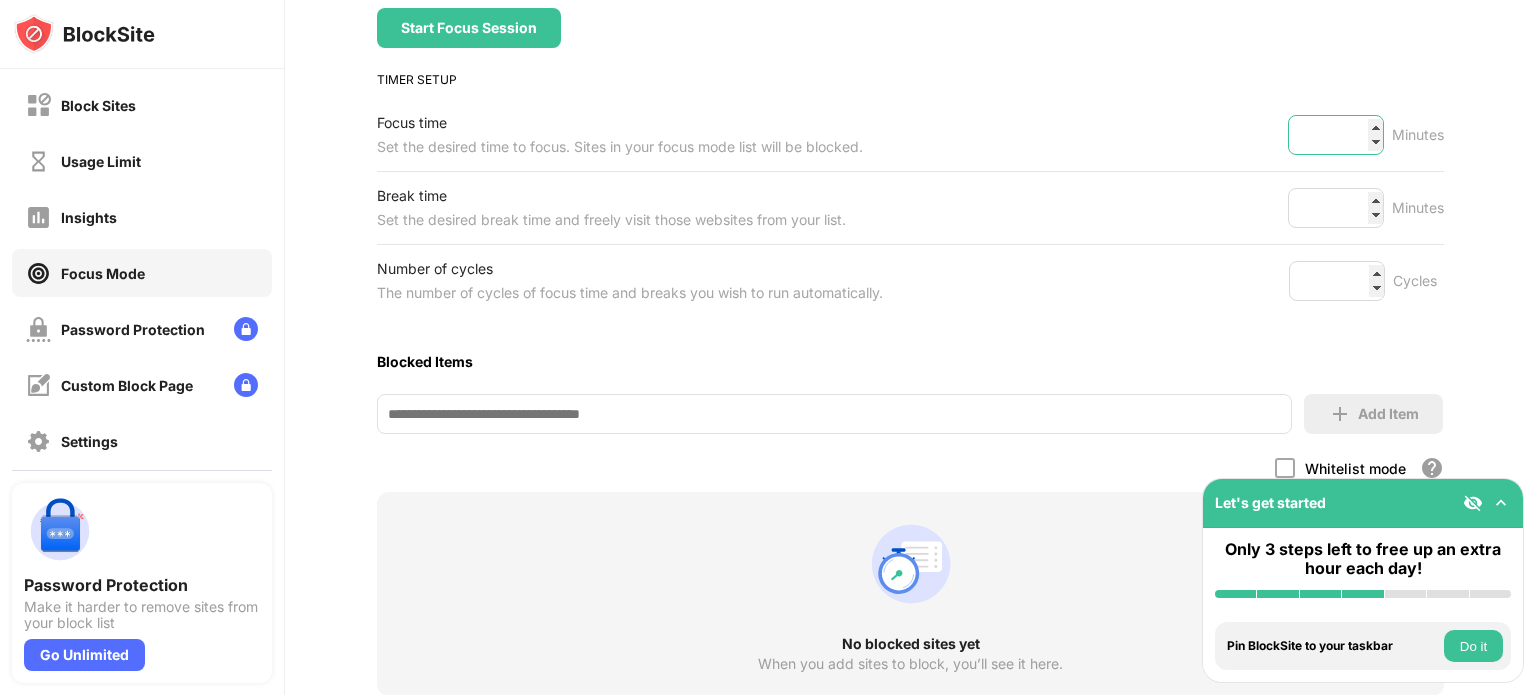click on "**" at bounding box center (1336, 135) 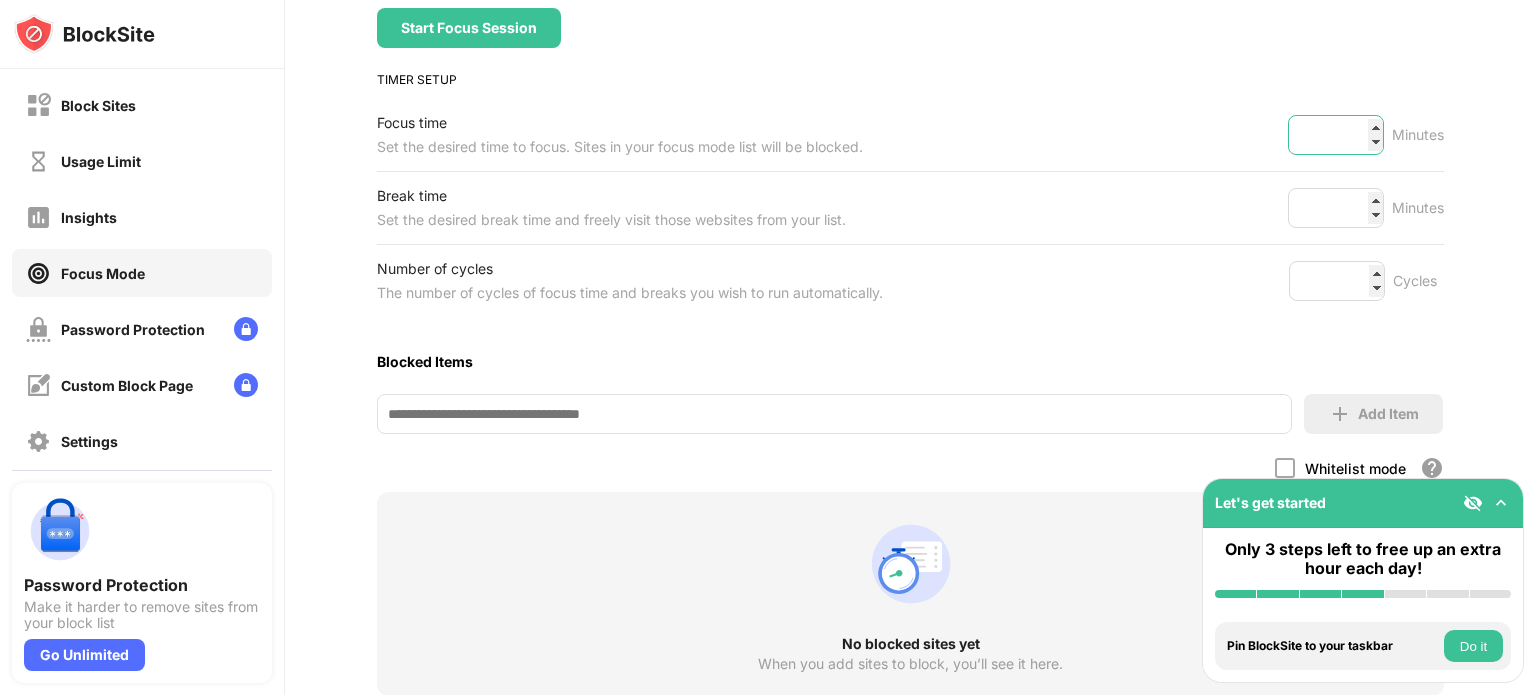 click on "**" at bounding box center (1336, 135) 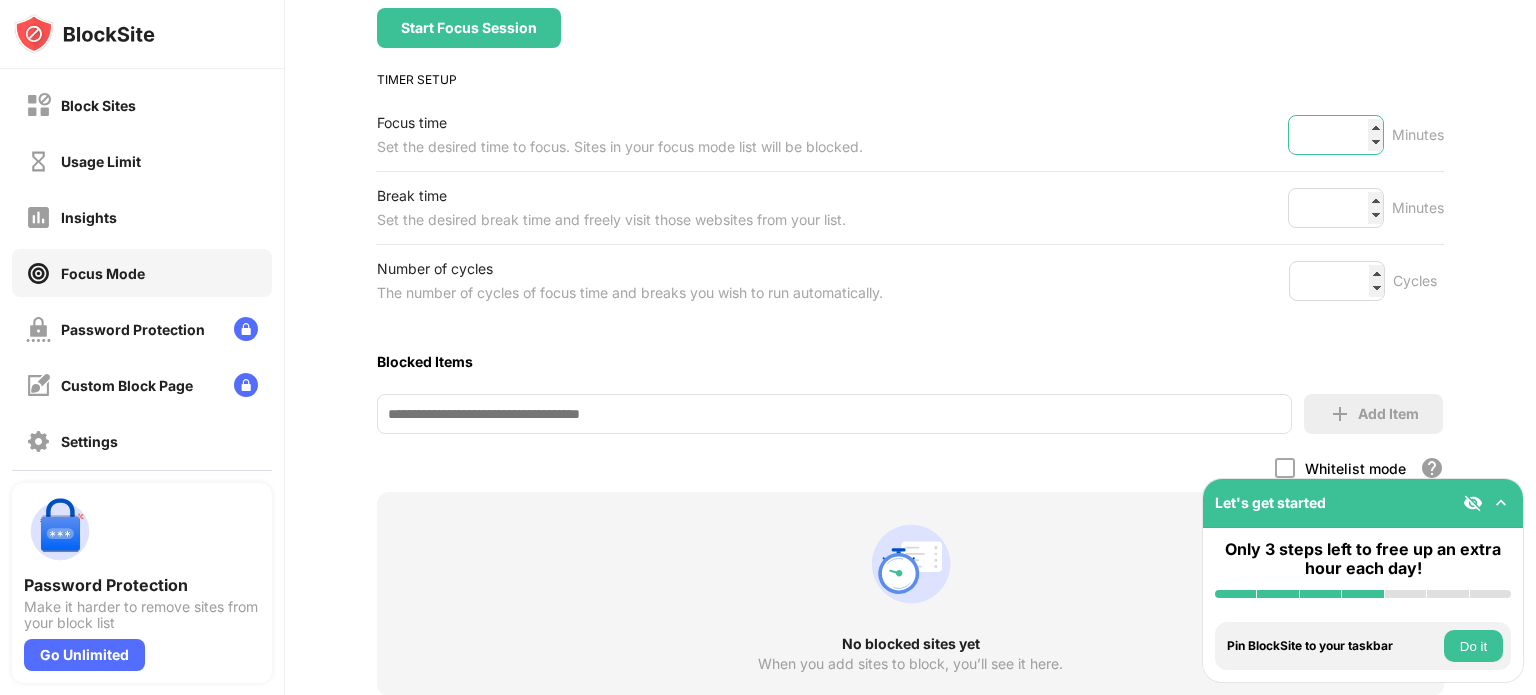 click on "**" at bounding box center [1336, 135] 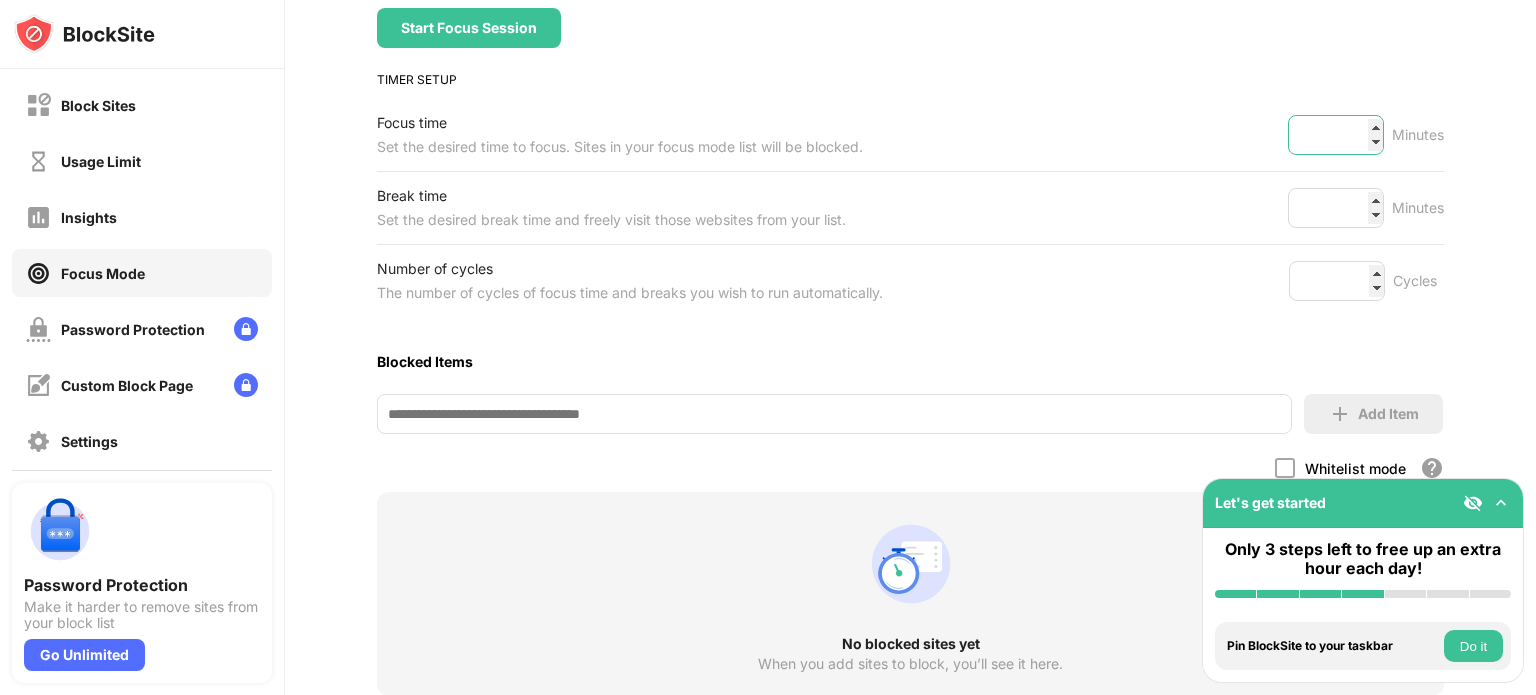 click on "**" at bounding box center (1336, 135) 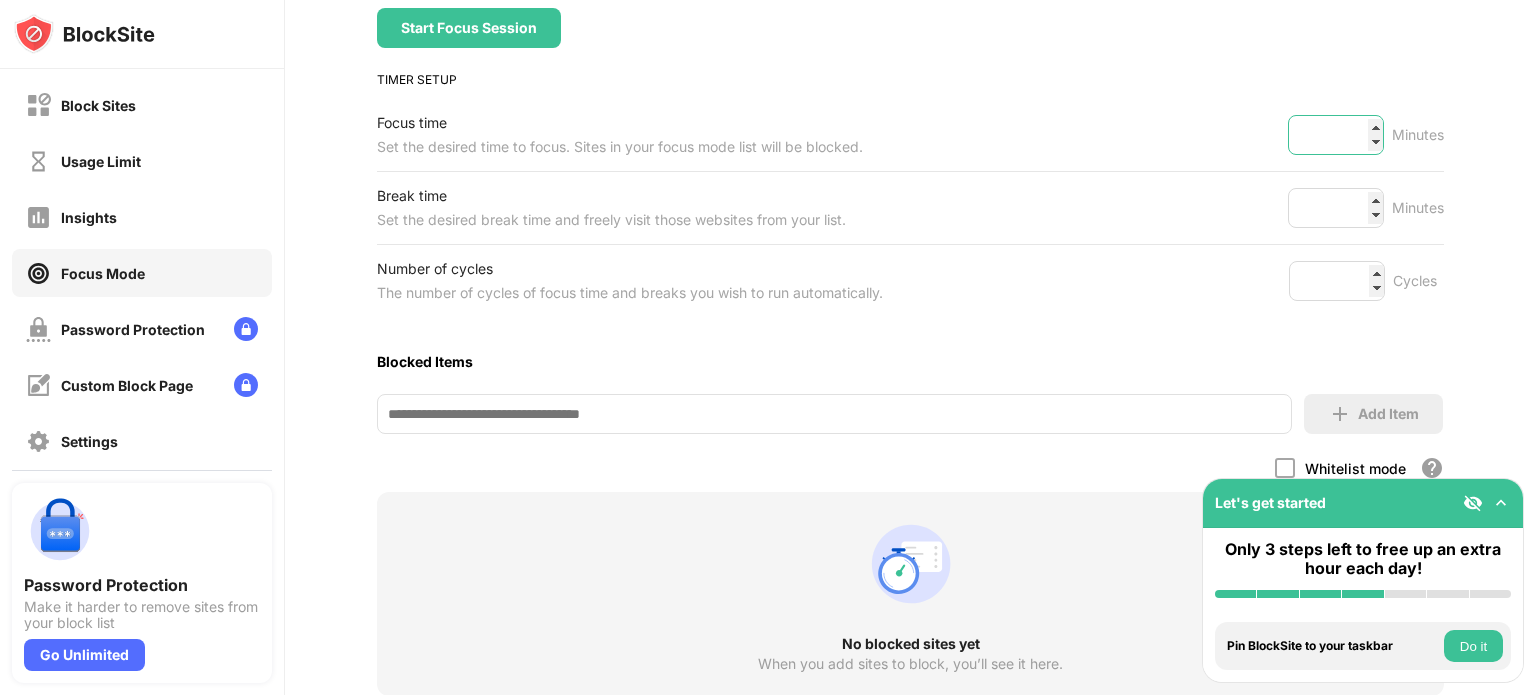click on "**" at bounding box center [1336, 135] 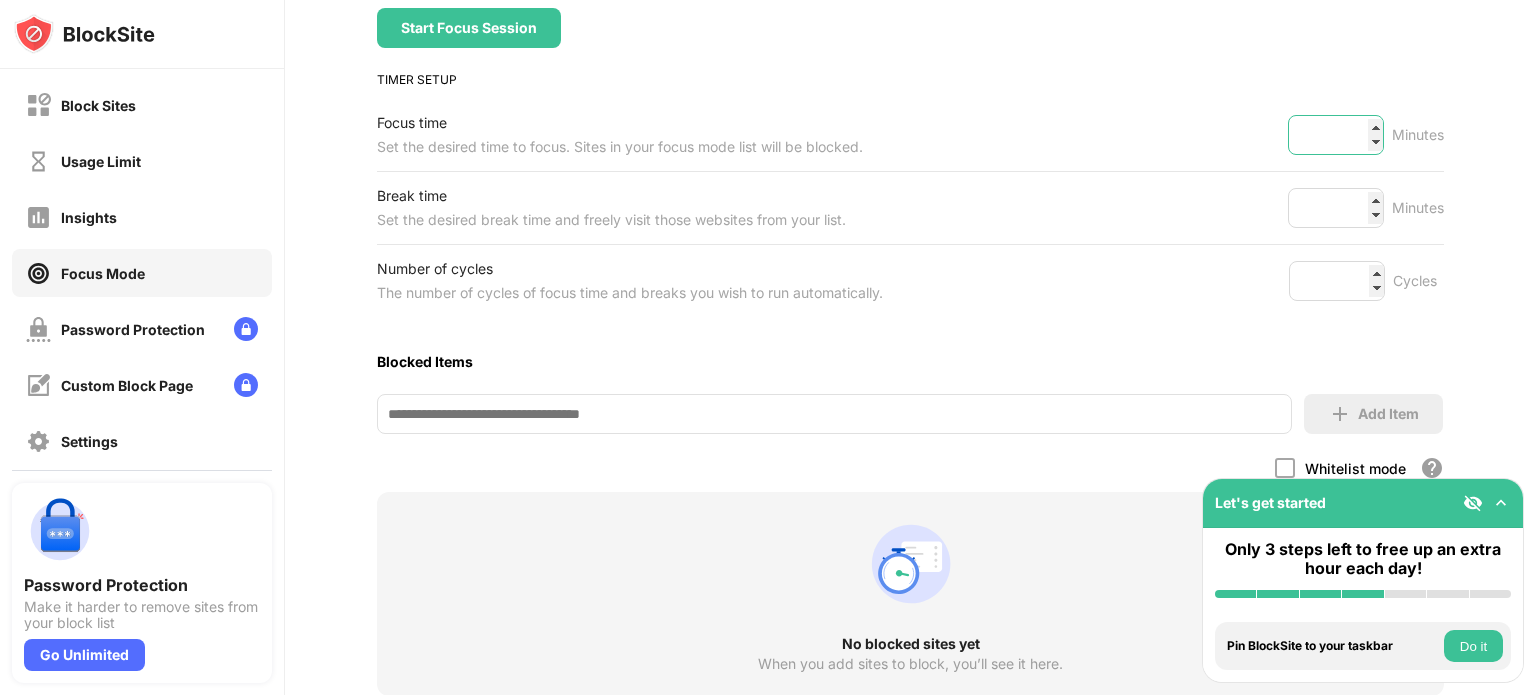 click on "**" at bounding box center (1336, 135) 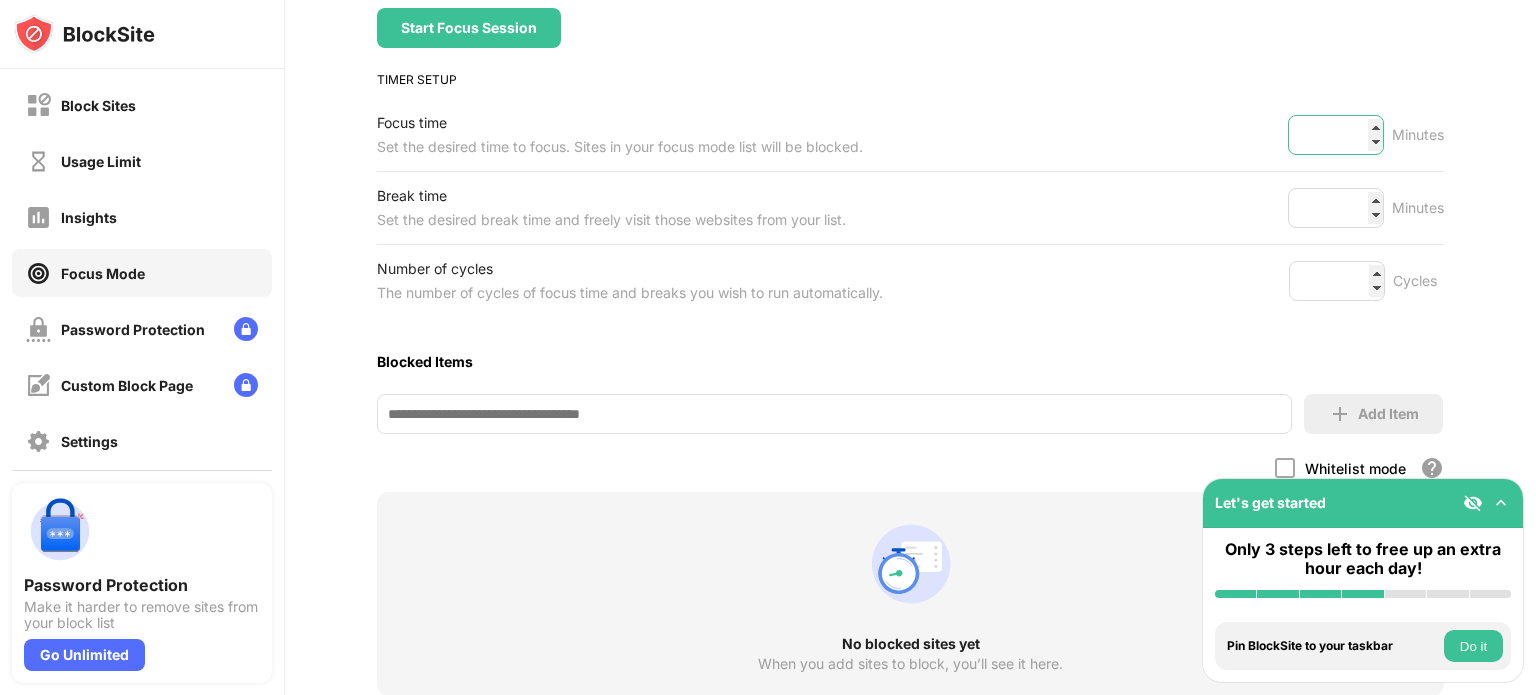 click on "**" at bounding box center (1336, 135) 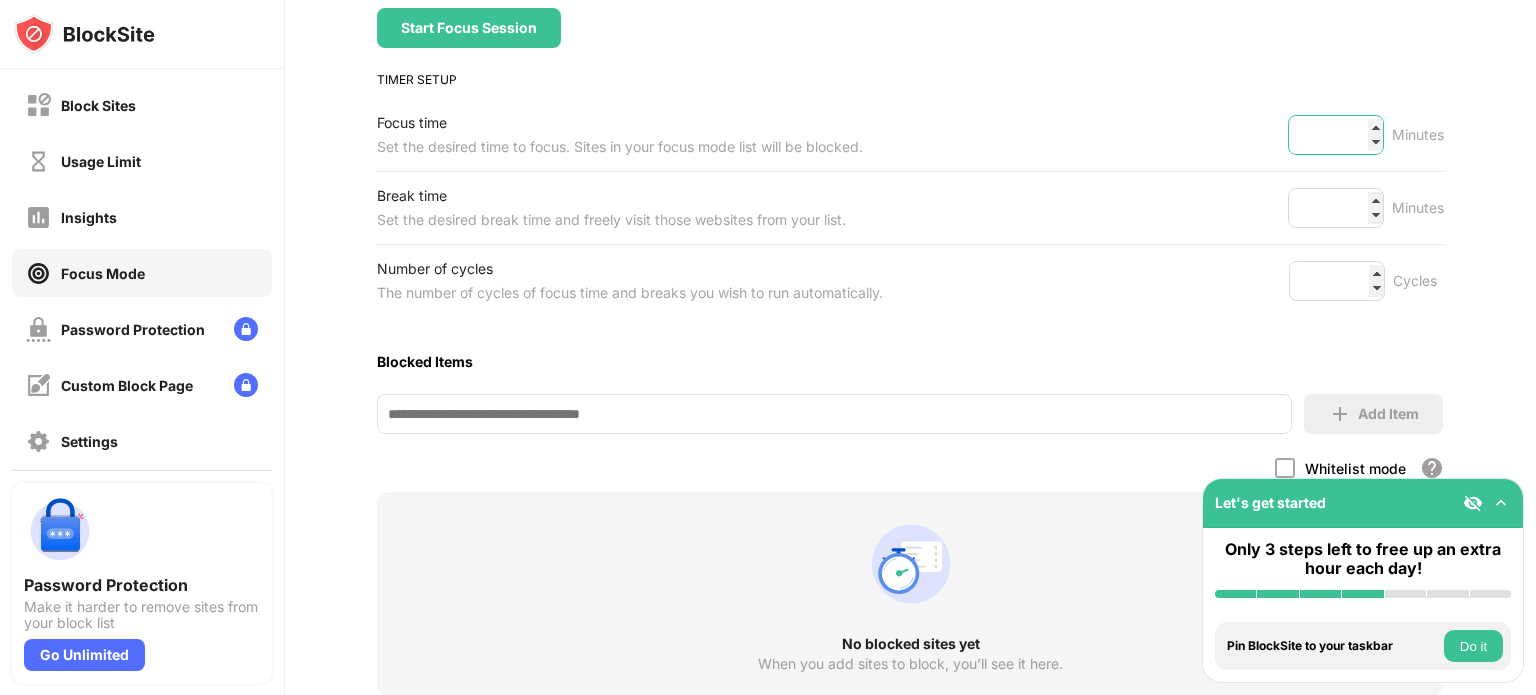 click on "**" at bounding box center [1336, 135] 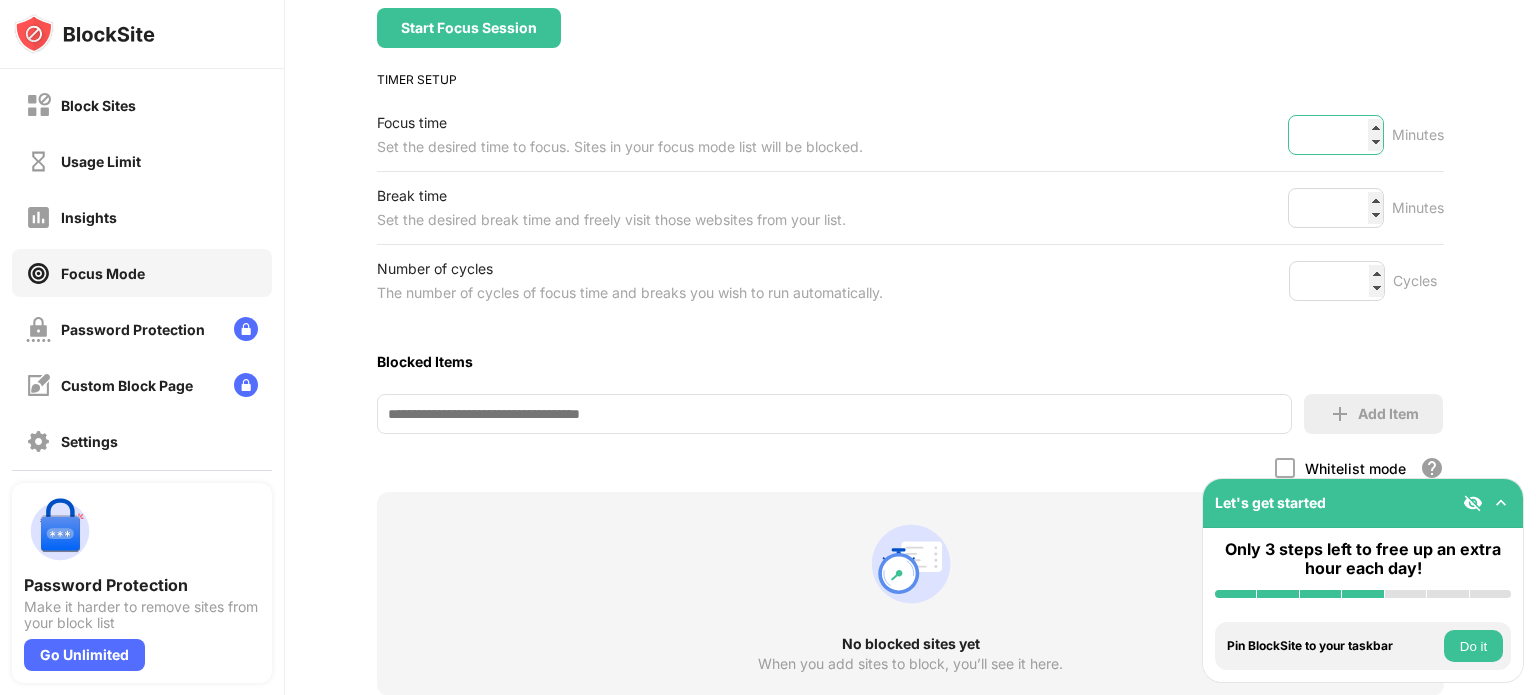 click on "**" at bounding box center (1336, 135) 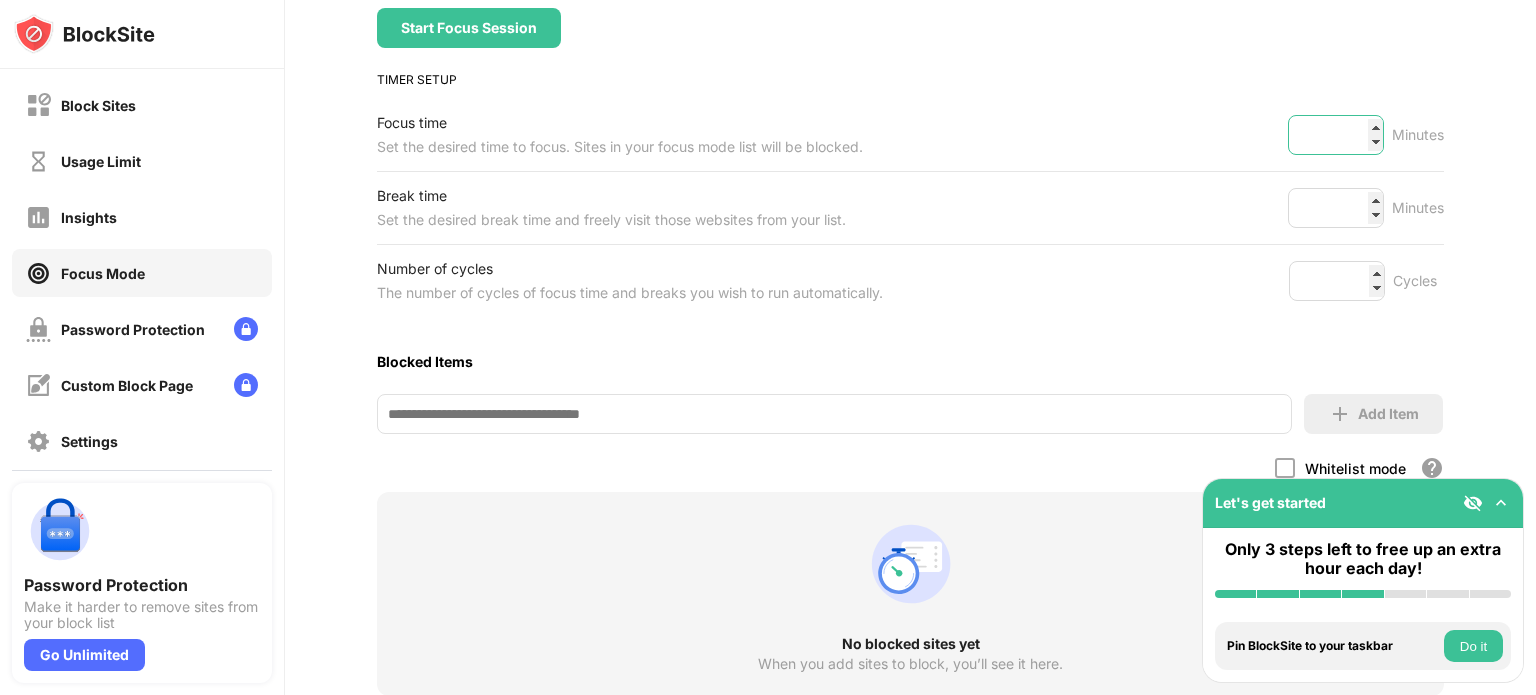 click on "**" at bounding box center (1336, 135) 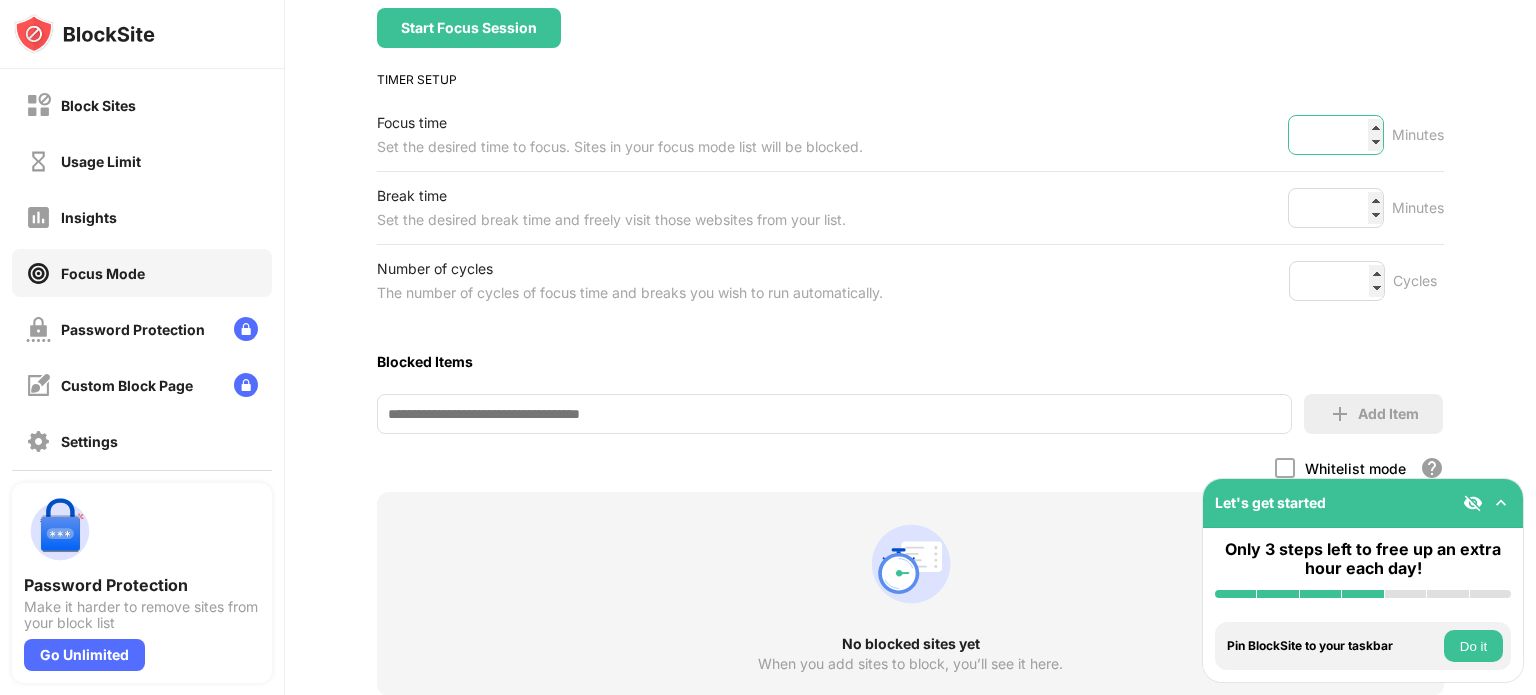 click on "**" at bounding box center (1336, 135) 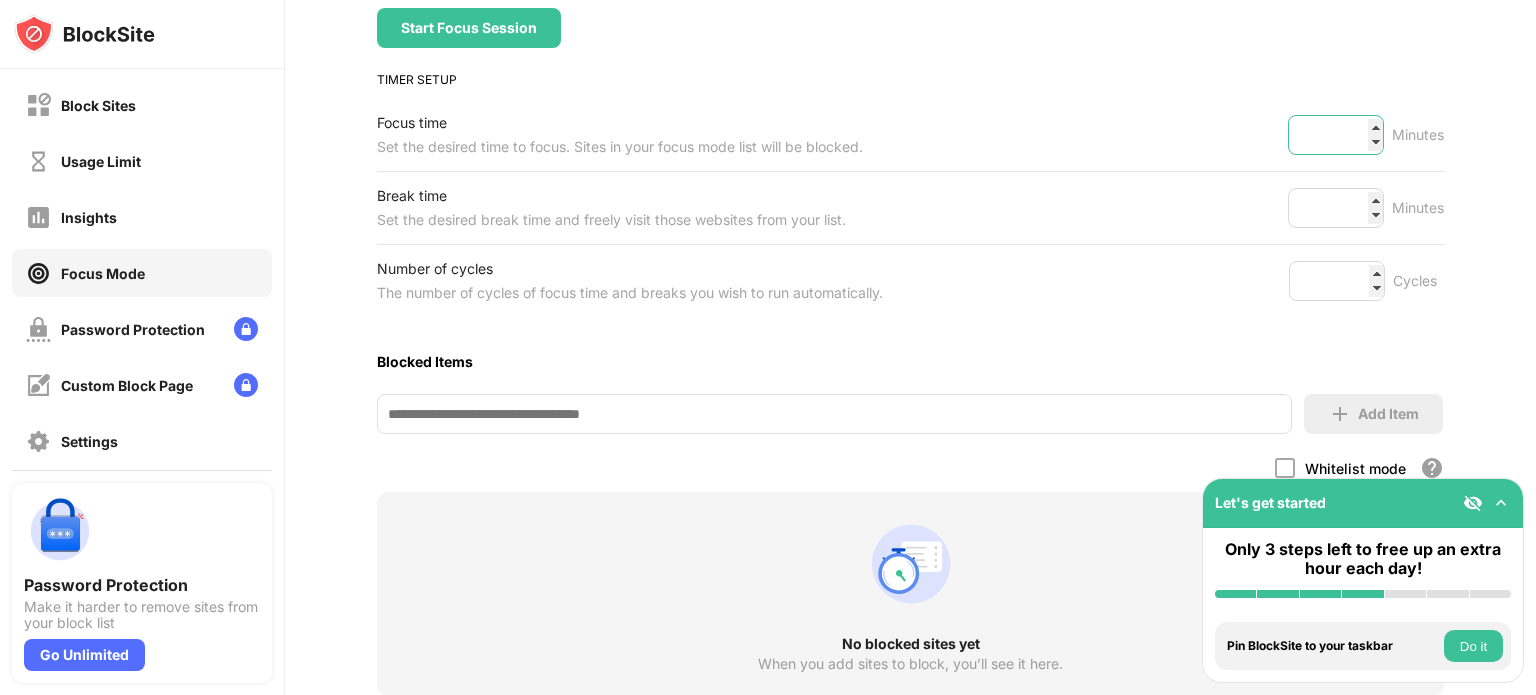 click on "**" at bounding box center (1336, 135) 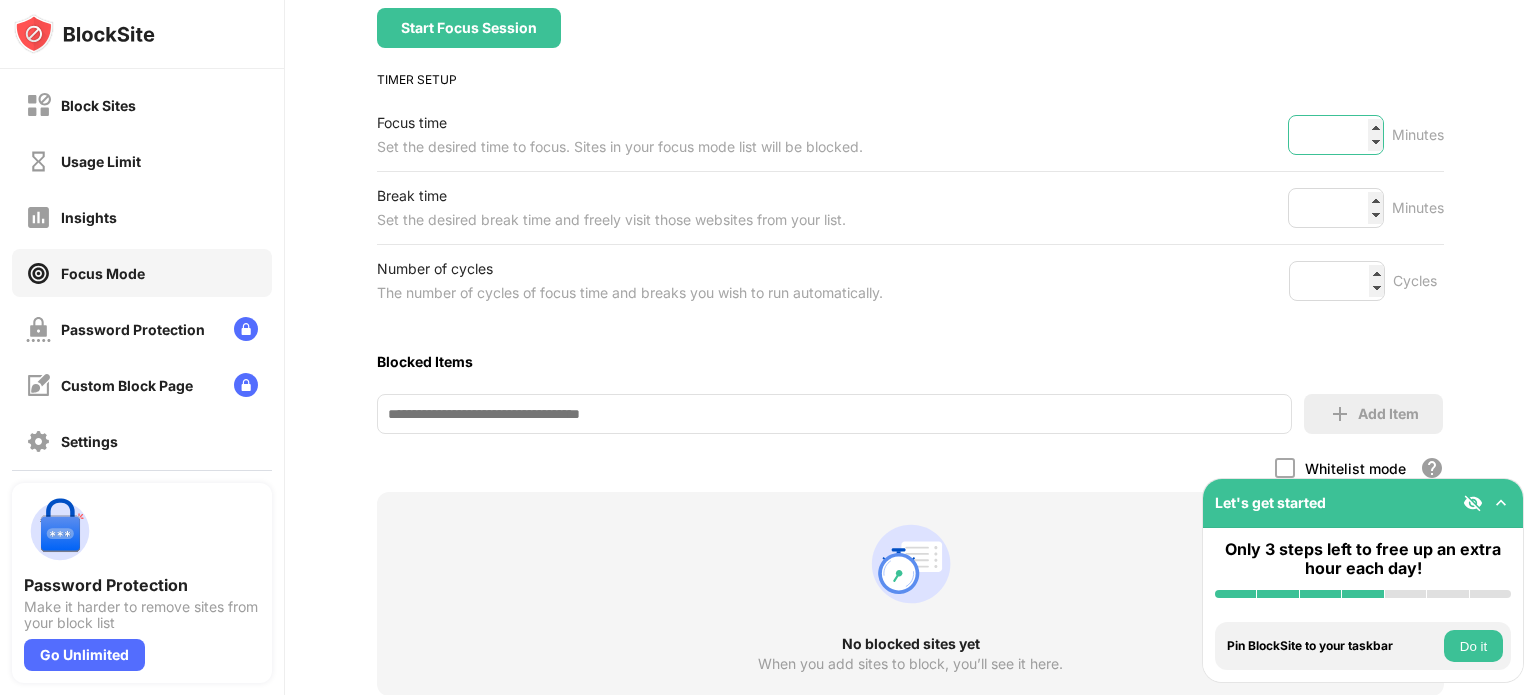 click on "**" at bounding box center [1336, 135] 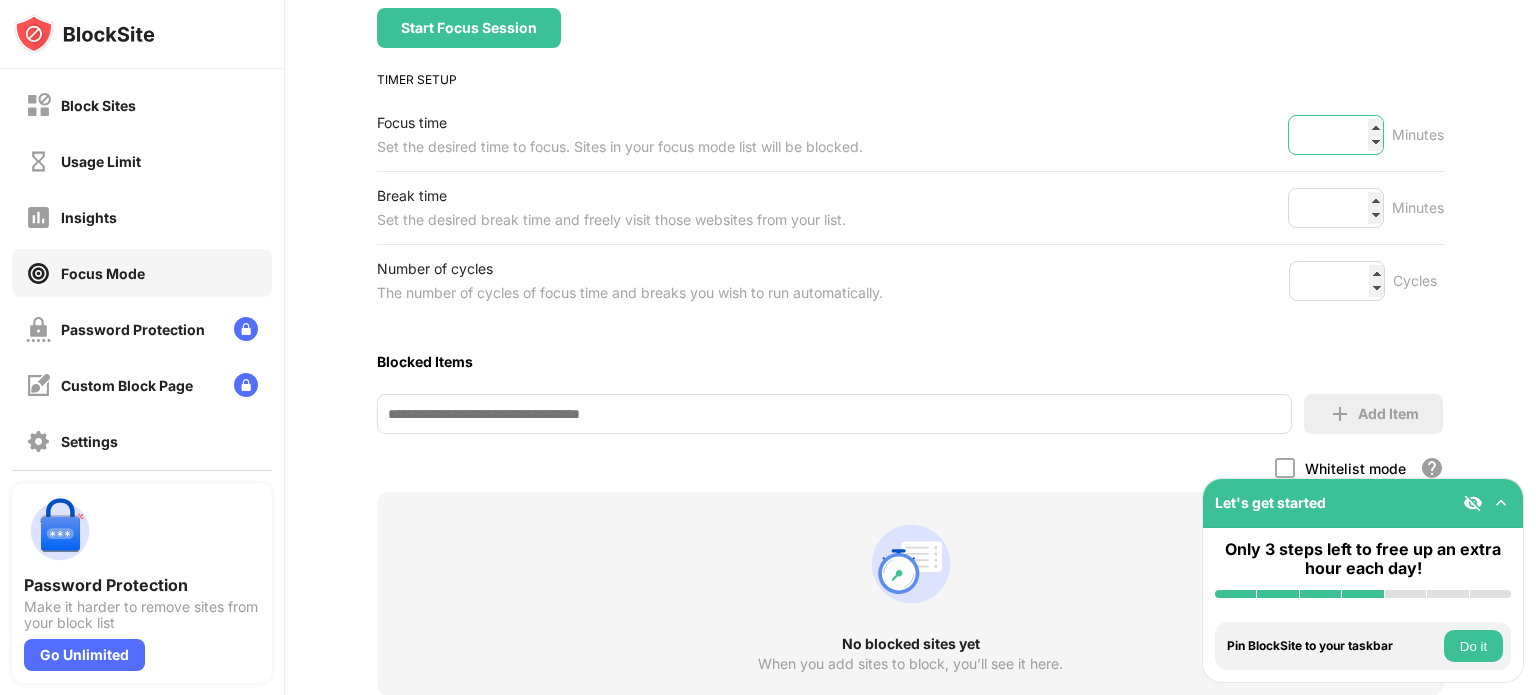 click on "**" at bounding box center (1336, 135) 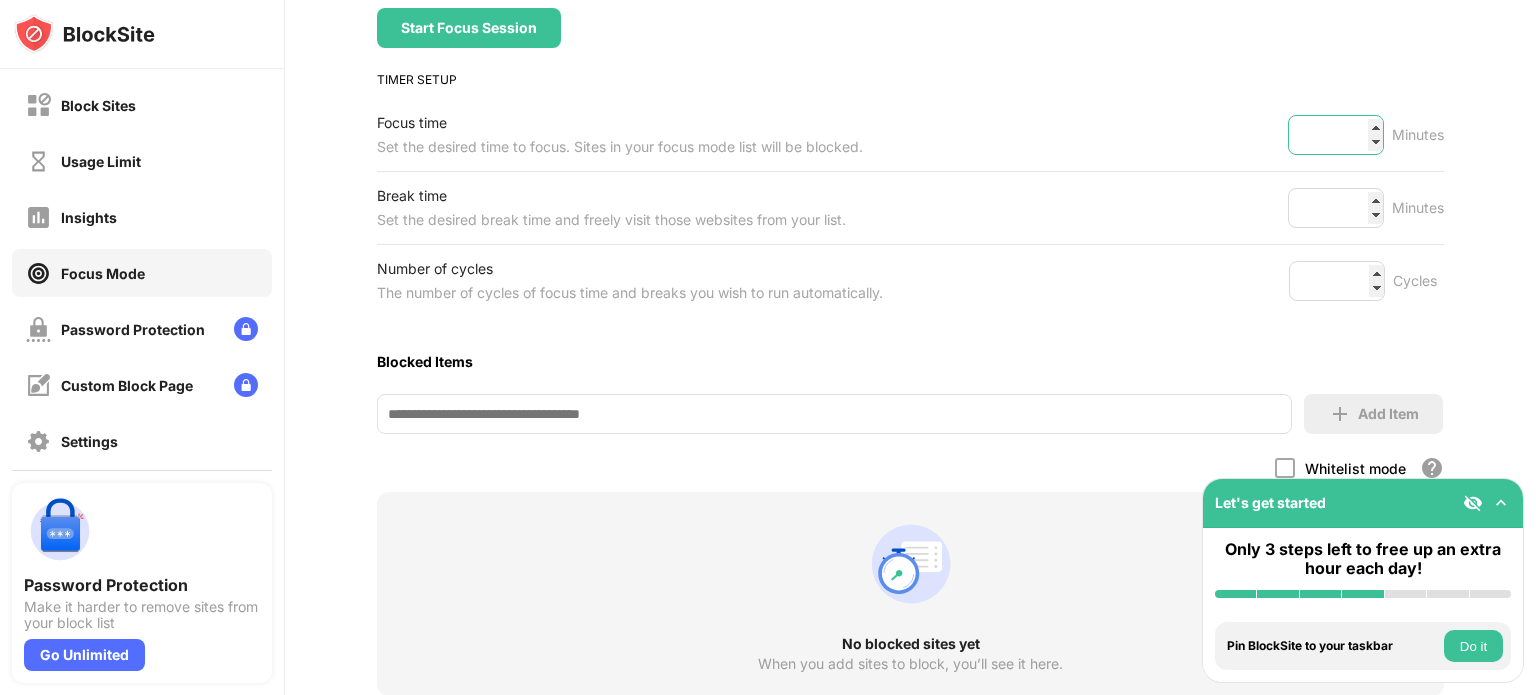 type on "**" 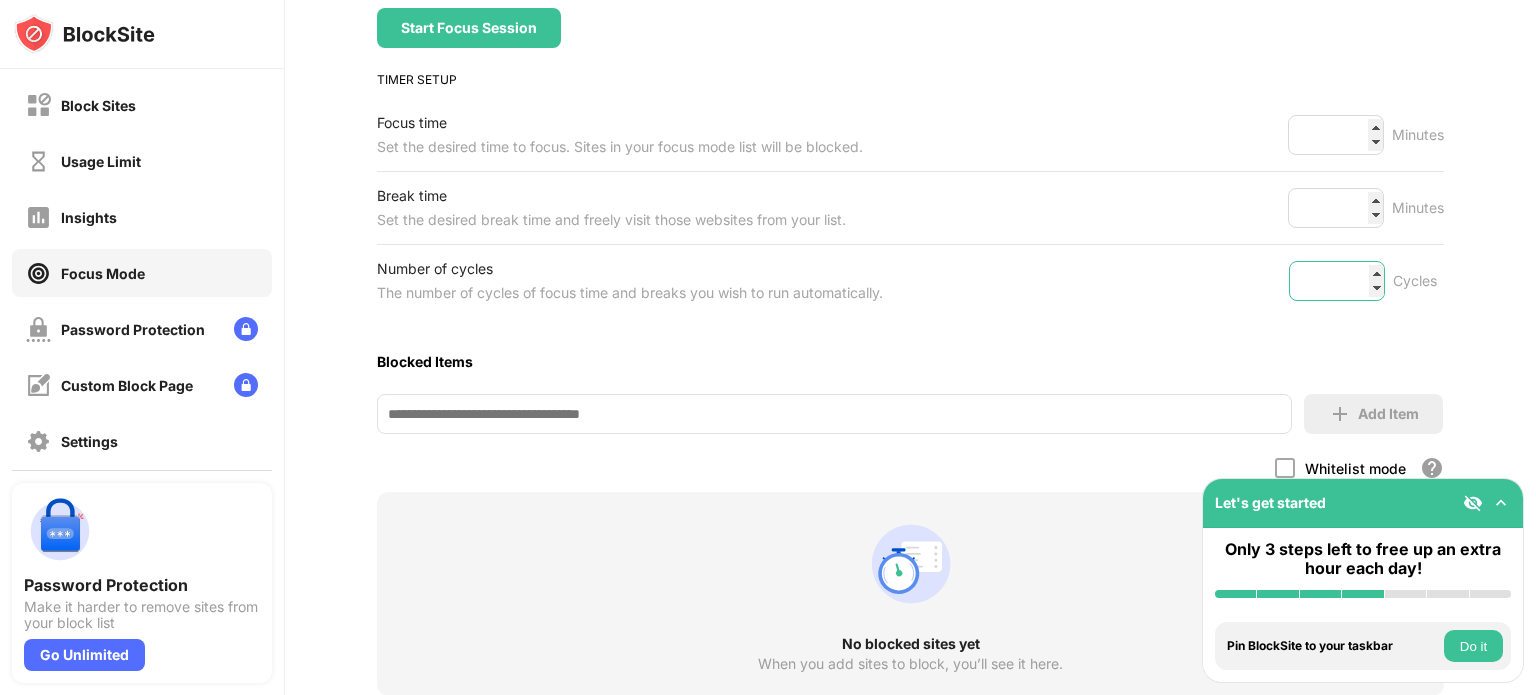type on "*" 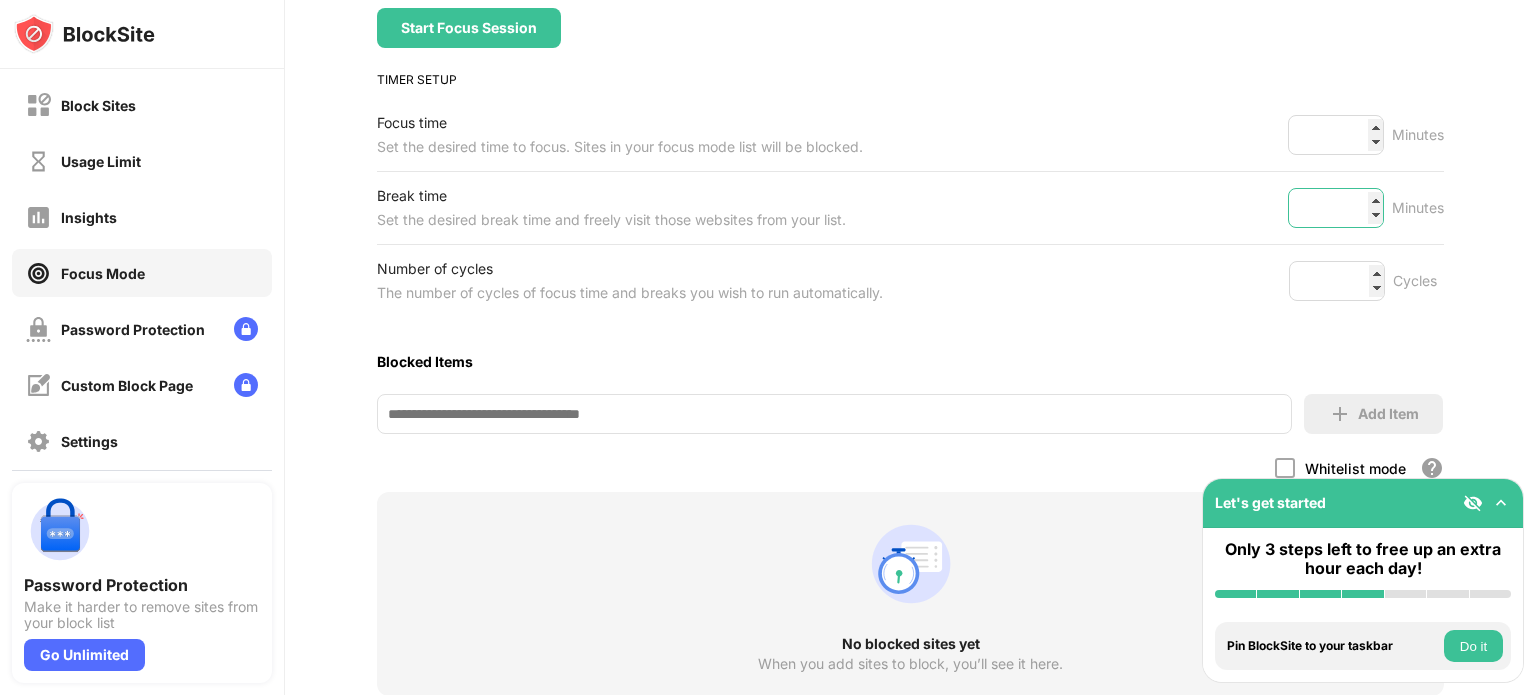 click on "*" at bounding box center (1336, 208) 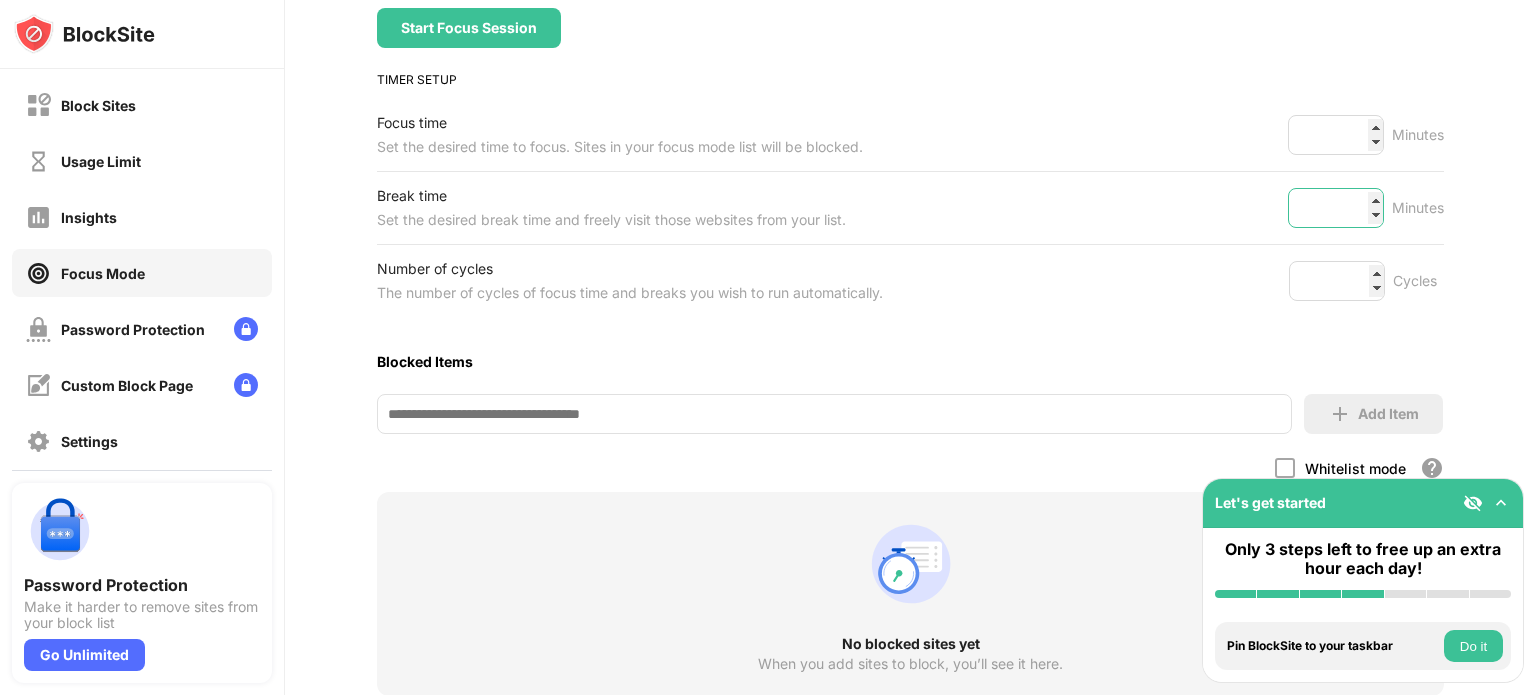 click on "*" at bounding box center [1336, 208] 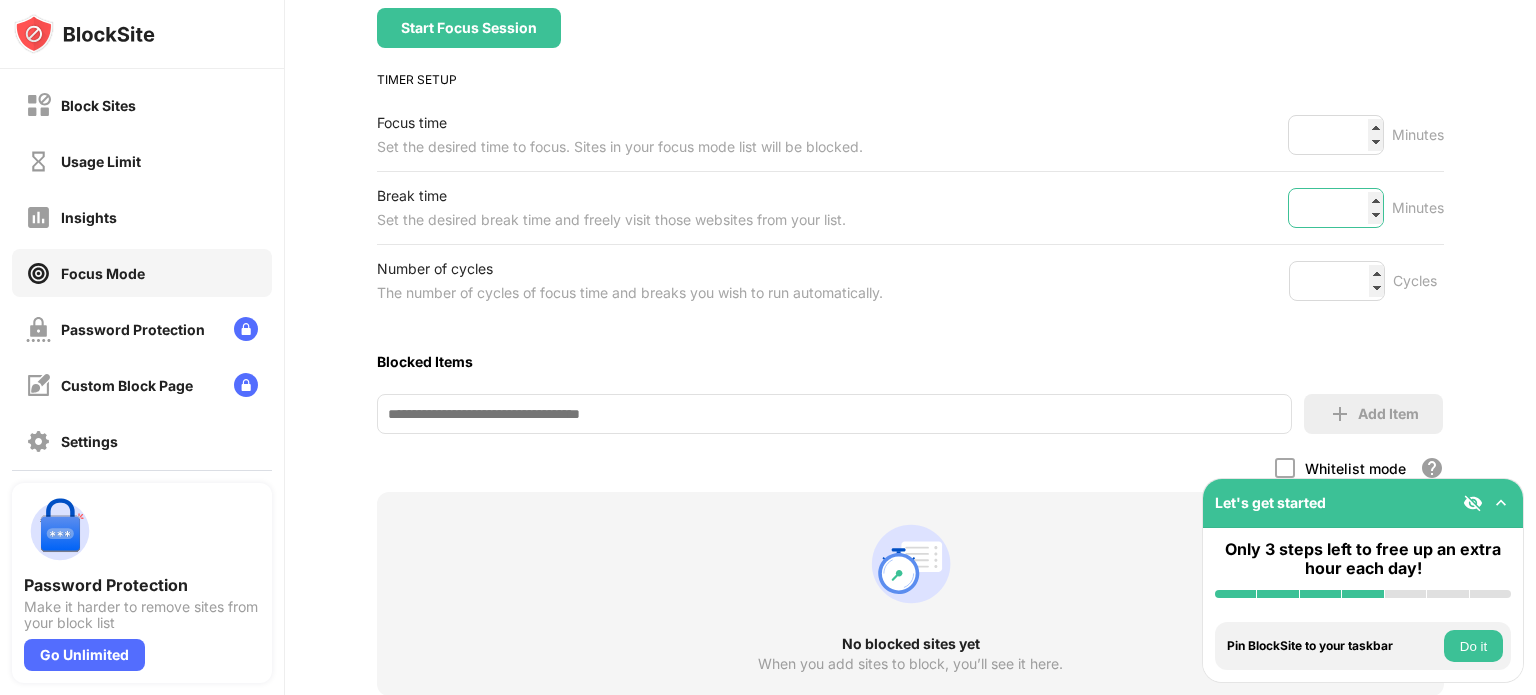 click on "*" at bounding box center [1336, 208] 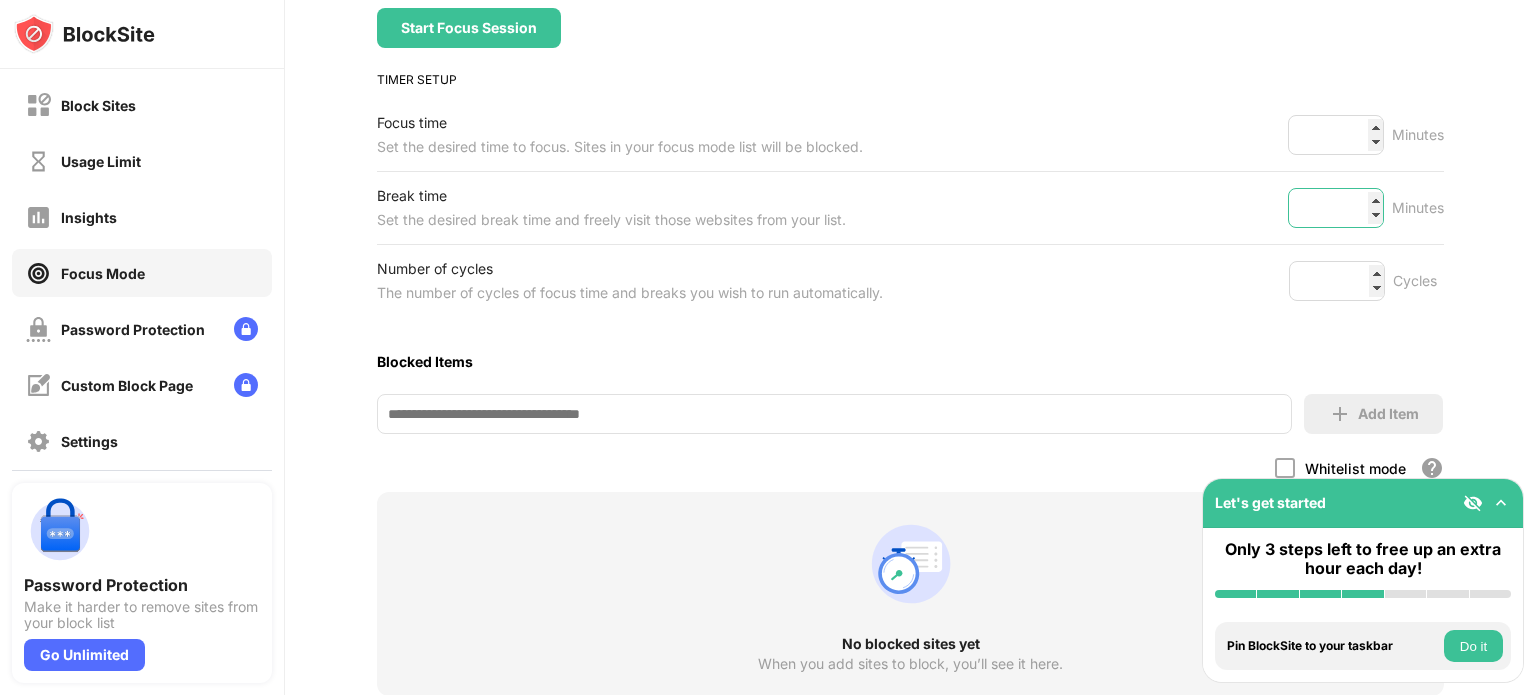 type on "**" 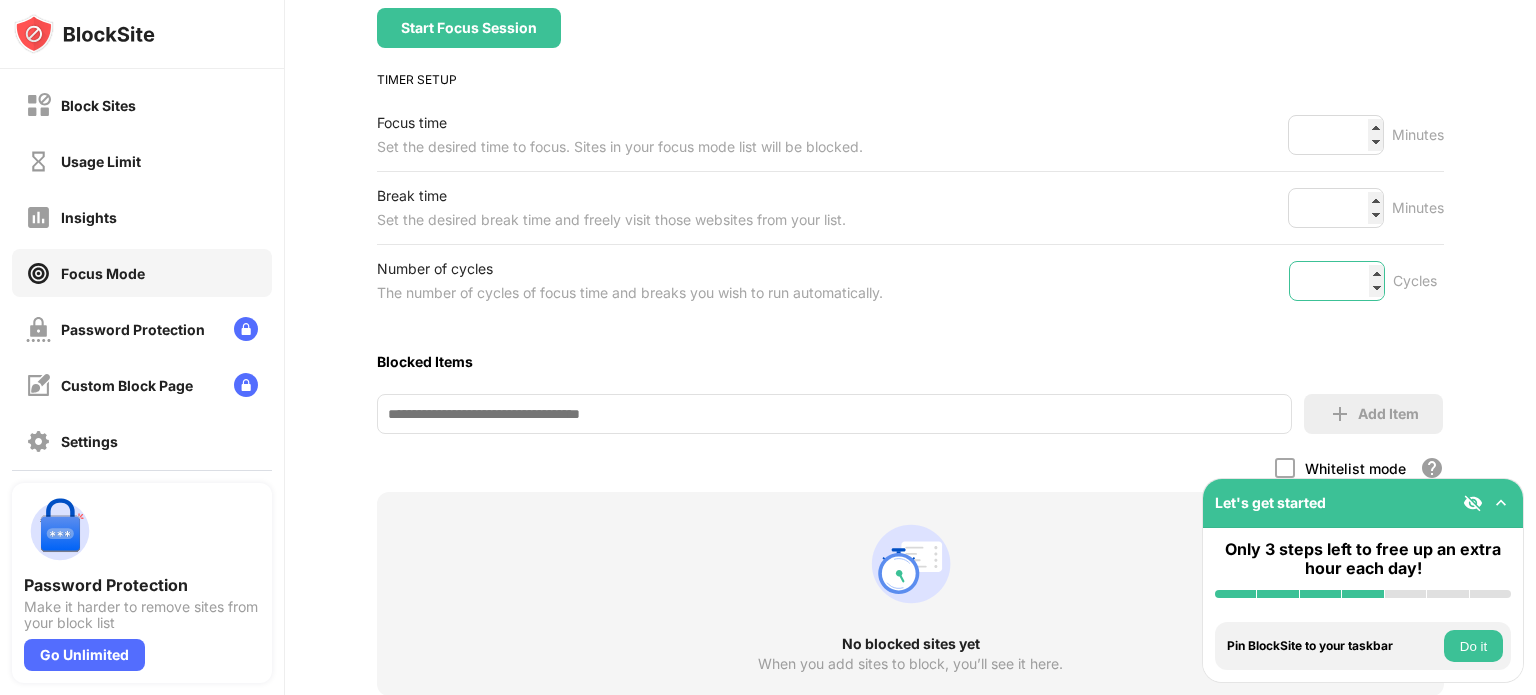 type on "*" 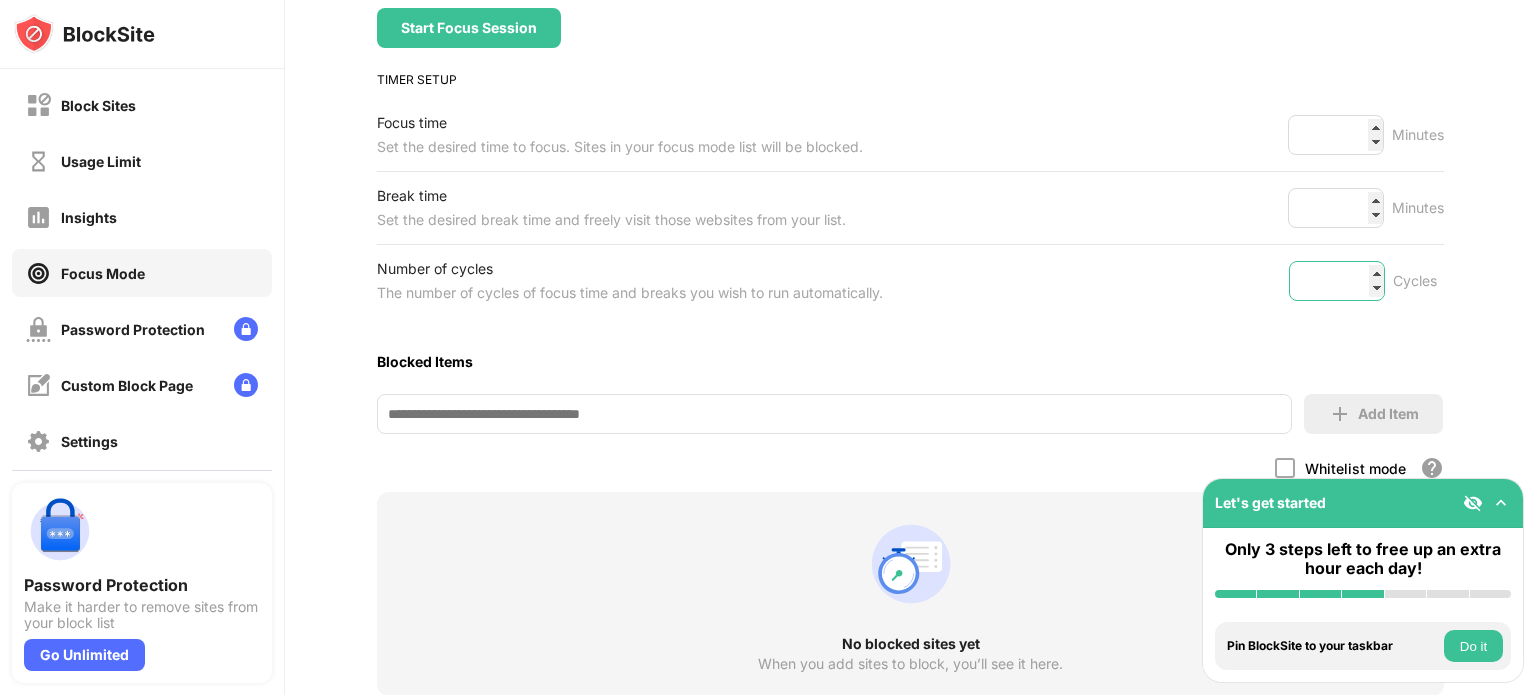 scroll, scrollTop: 416, scrollLeft: 0, axis: vertical 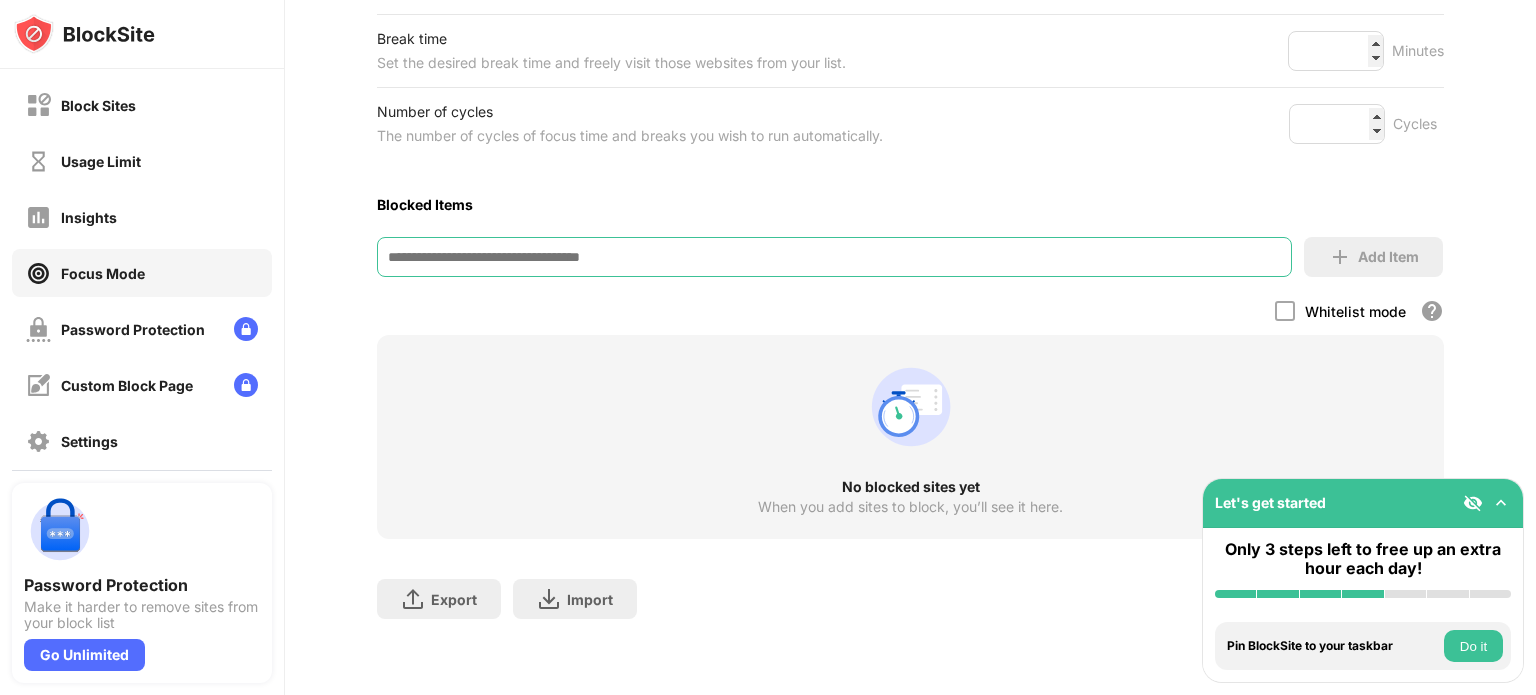 click at bounding box center [834, 257] 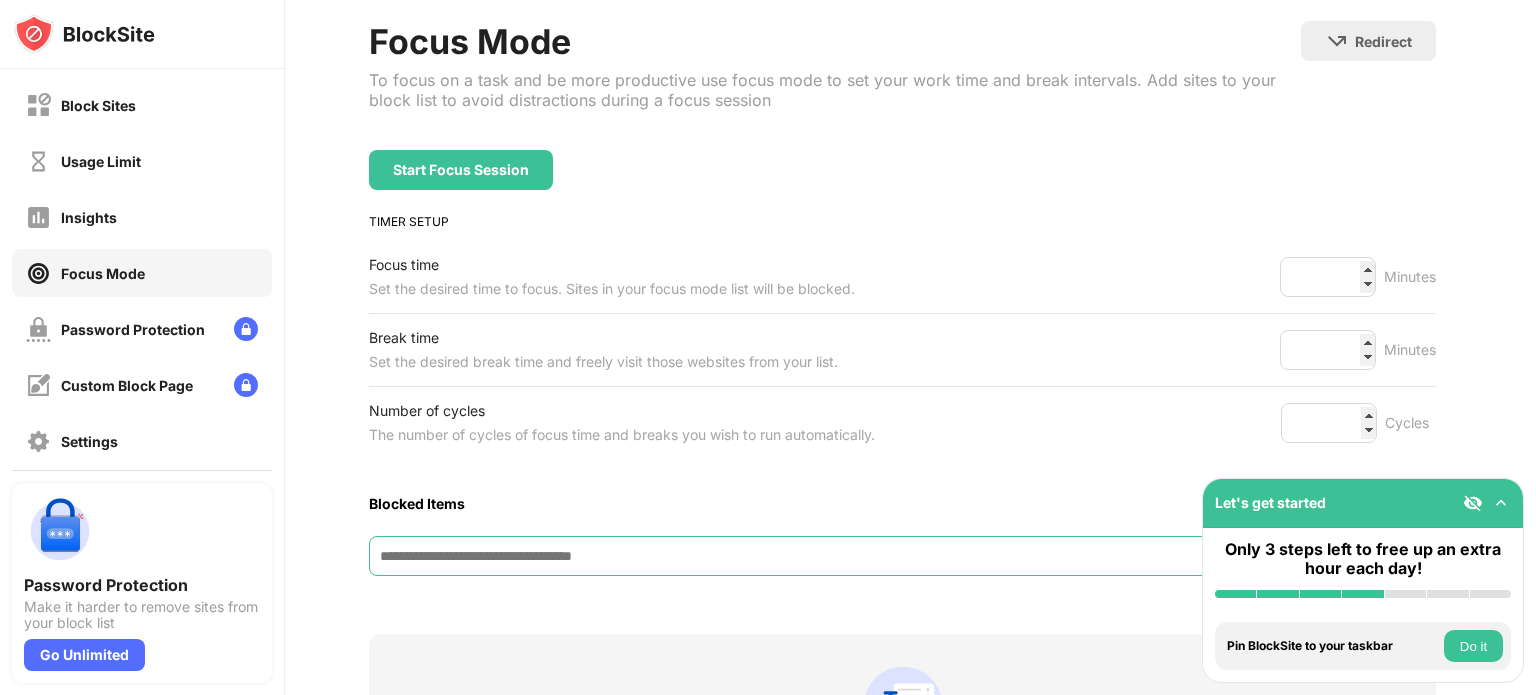 scroll, scrollTop: 107, scrollLeft: 8, axis: both 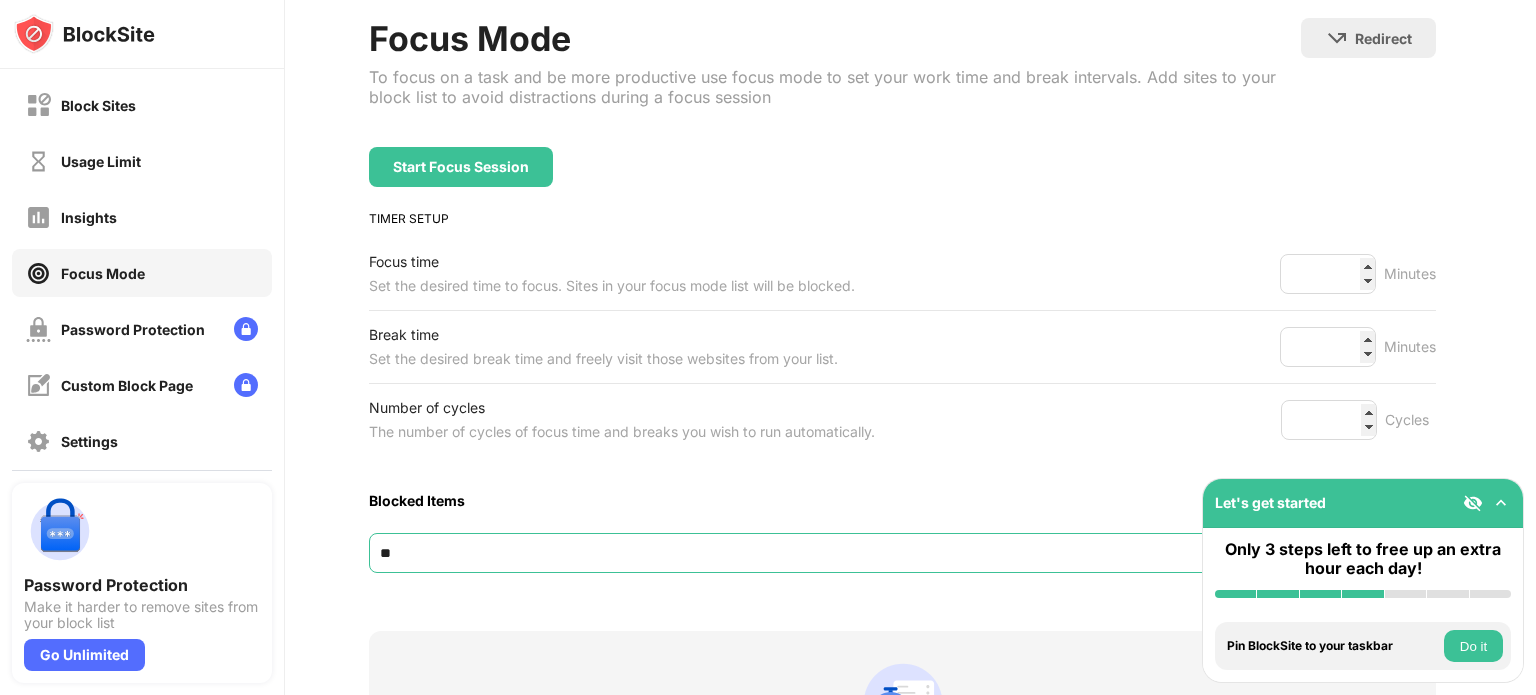 type on "*" 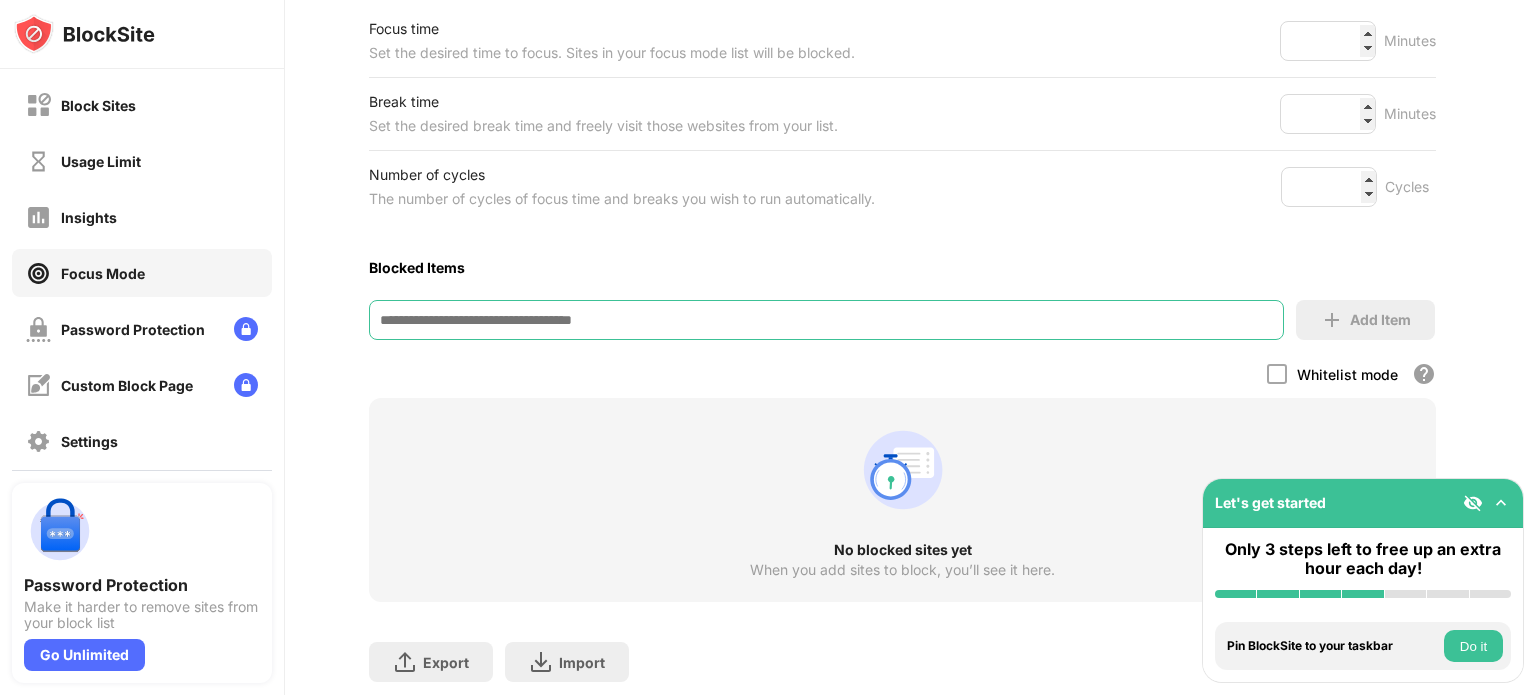 scroll, scrollTop: 340, scrollLeft: 8, axis: both 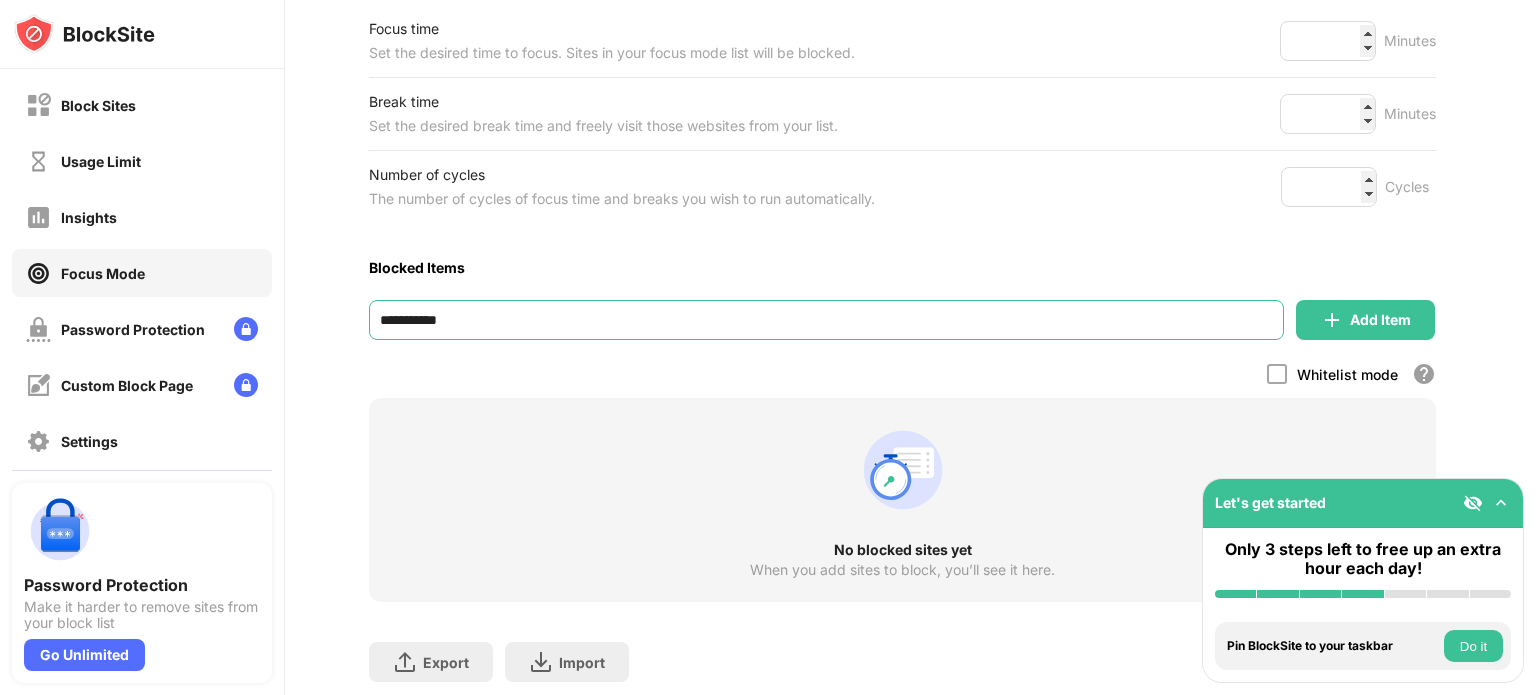 type on "**********" 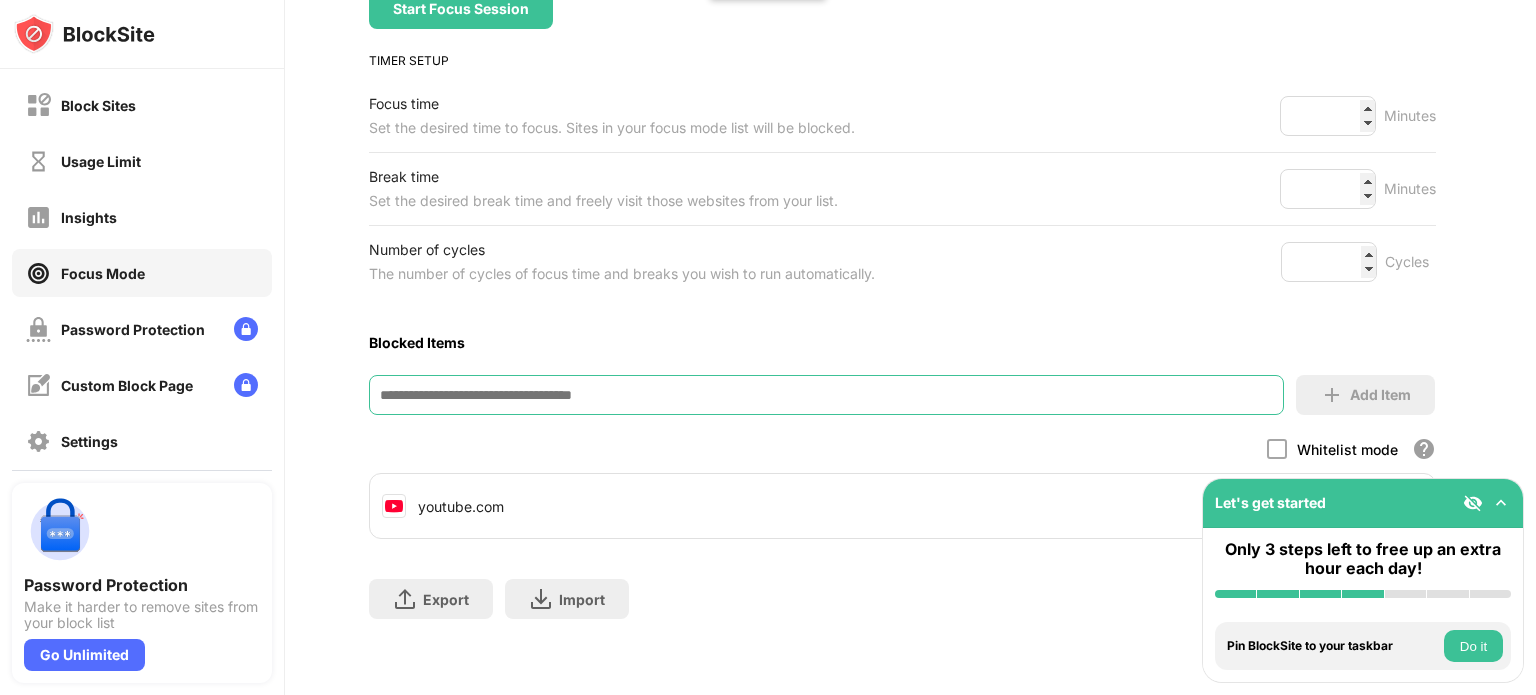 scroll, scrollTop: 277, scrollLeft: 8, axis: both 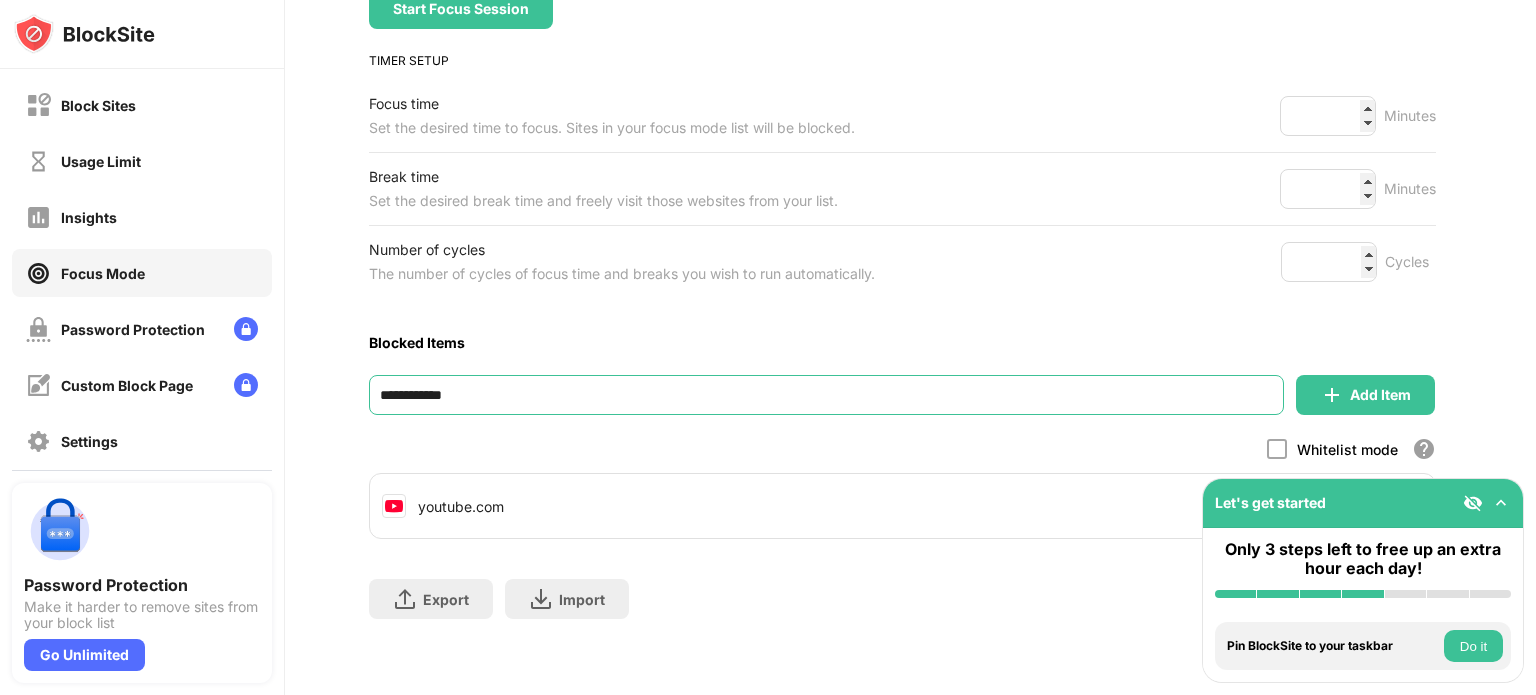 type on "**********" 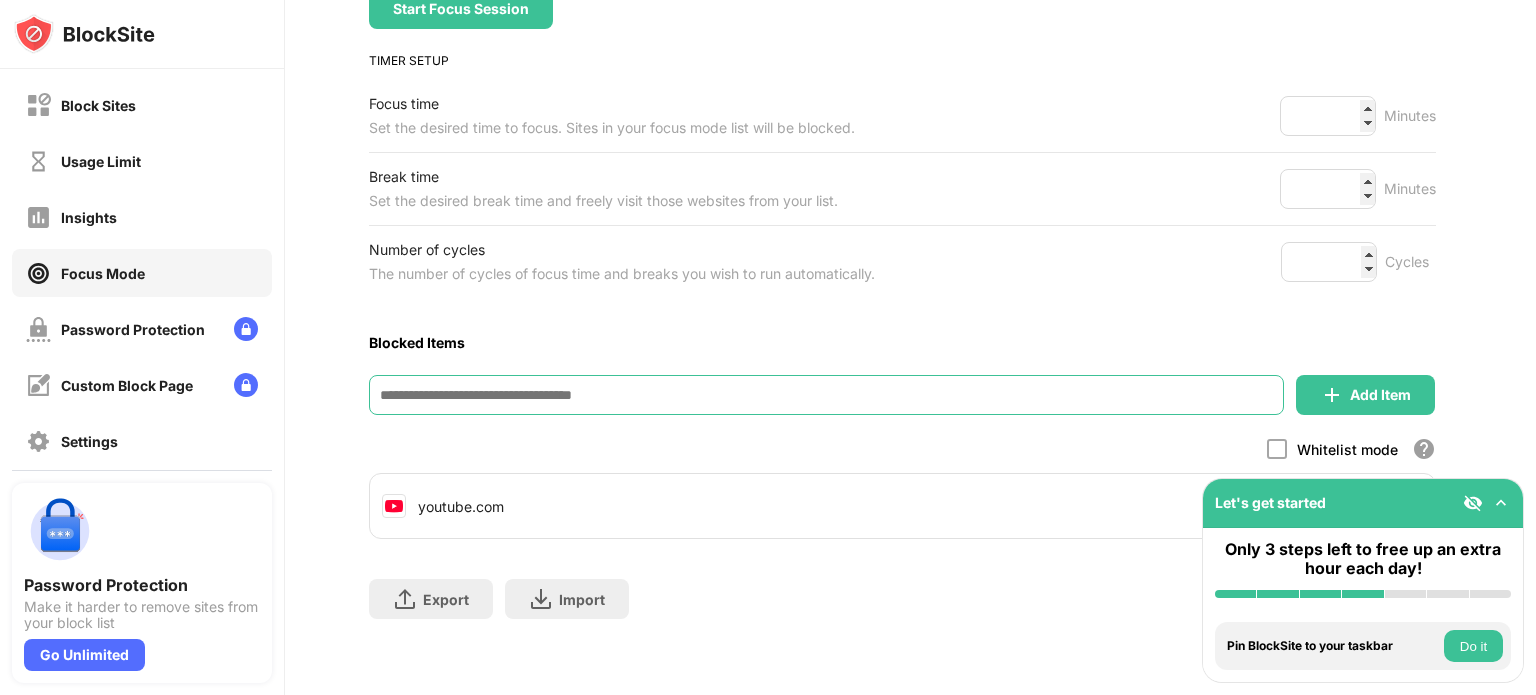 scroll, scrollTop: 325, scrollLeft: 8, axis: both 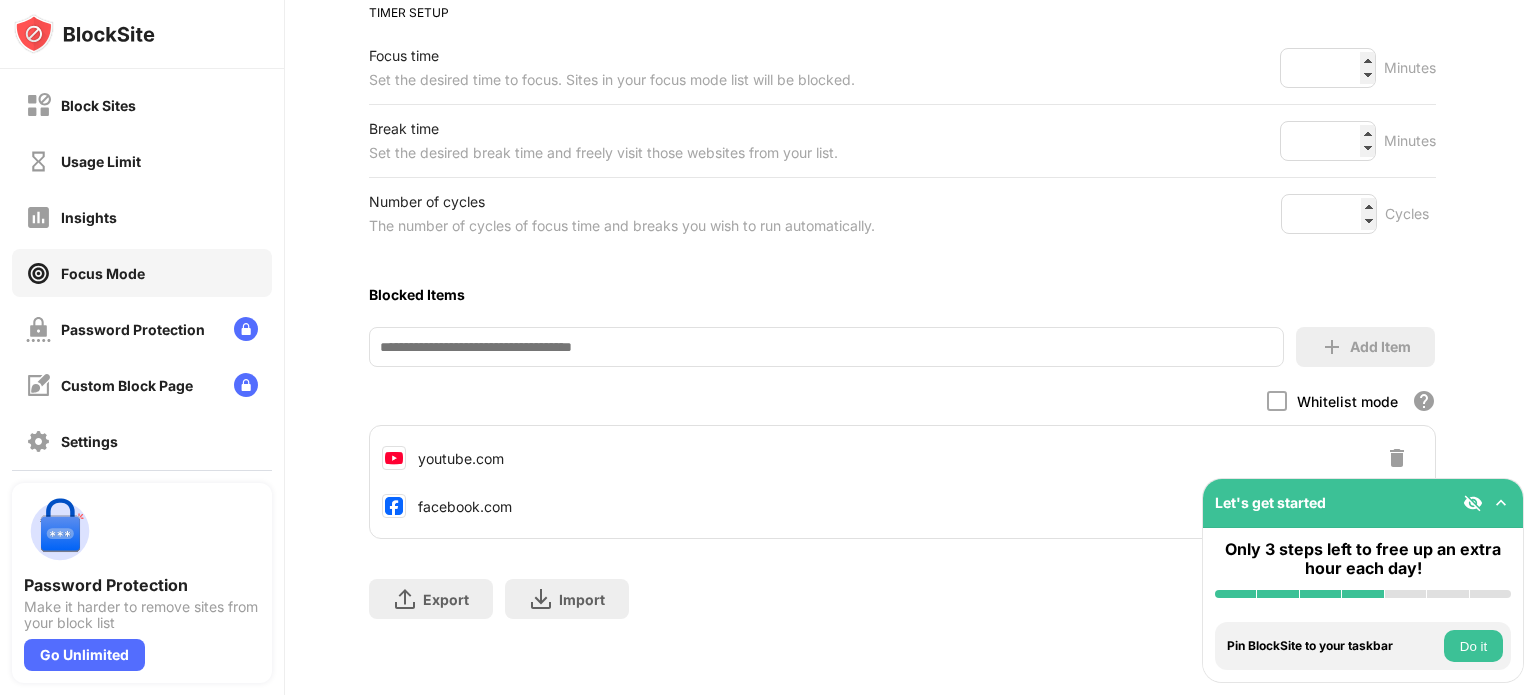 click at bounding box center (1473, 503) 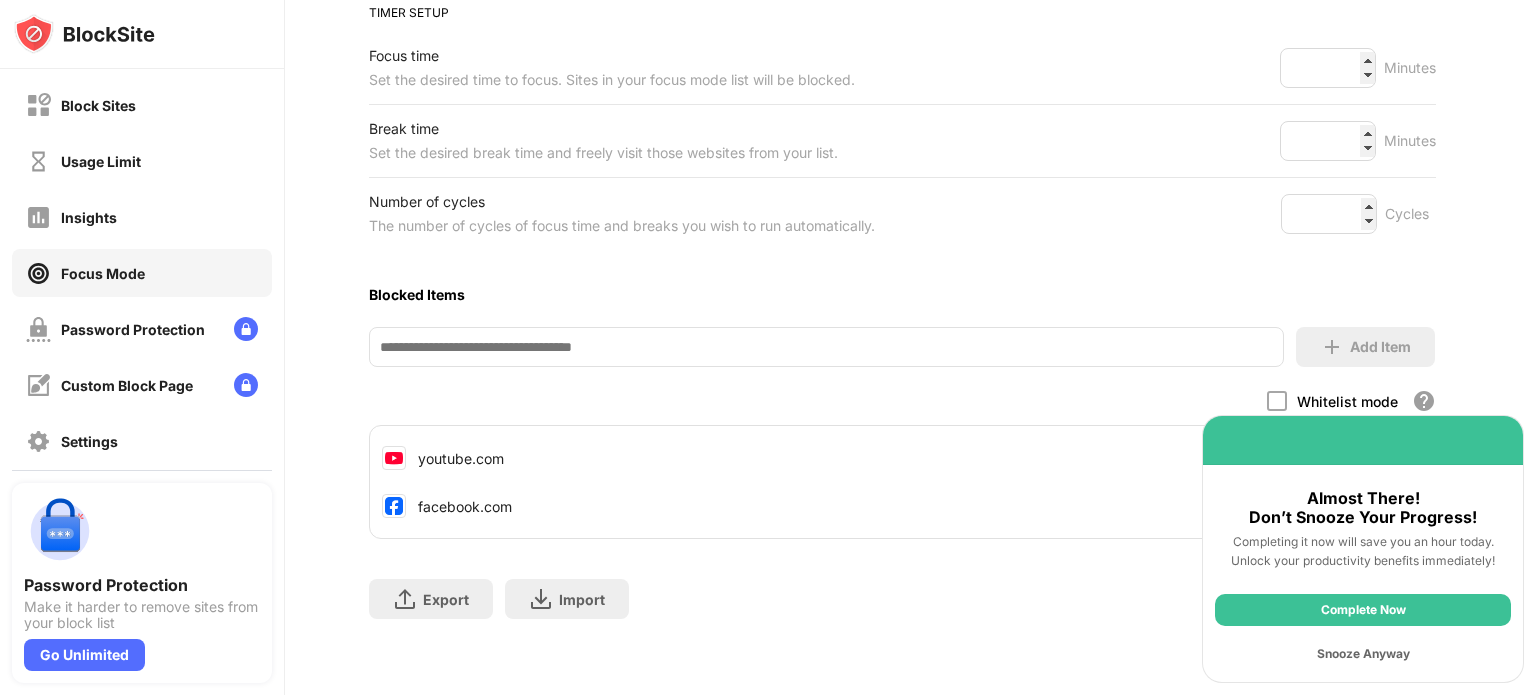 click on "Complete Now" at bounding box center (1363, 610) 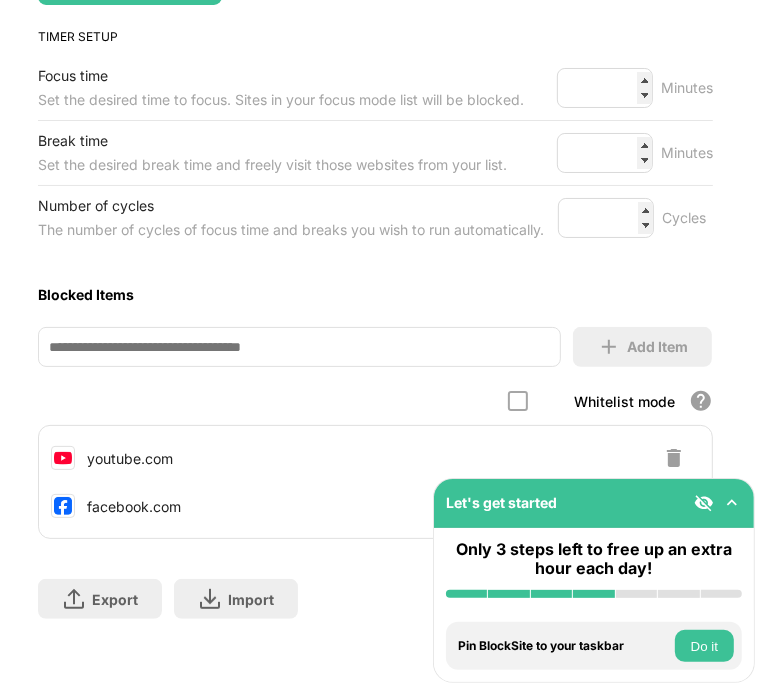 scroll, scrollTop: 0, scrollLeft: 8, axis: horizontal 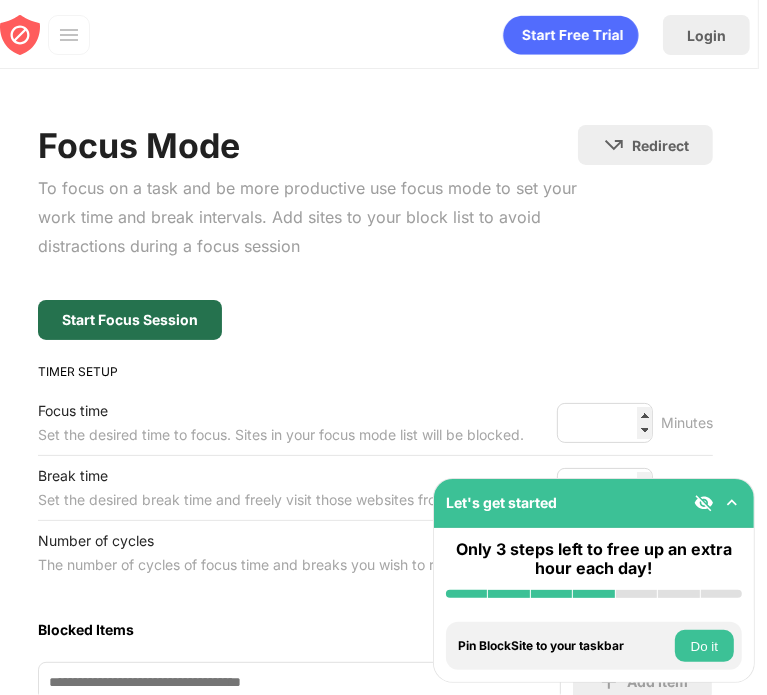 click on "Start Focus Session" at bounding box center [130, 320] 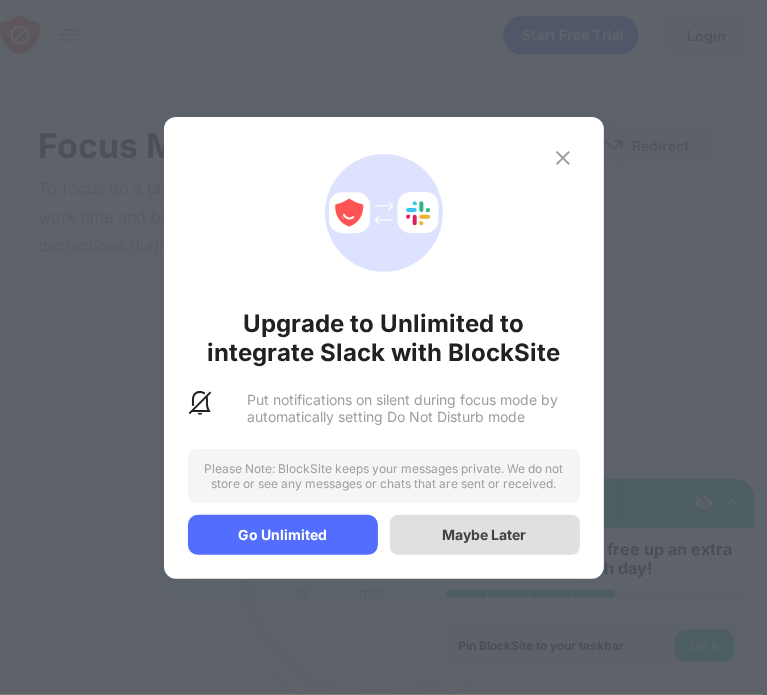 click on "Maybe Later" at bounding box center (485, 535) 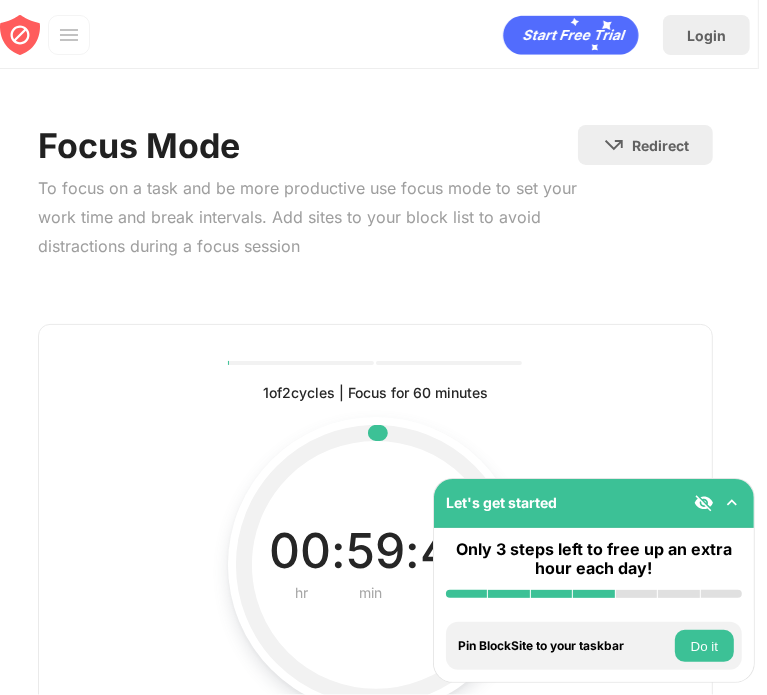 click at bounding box center [704, 503] 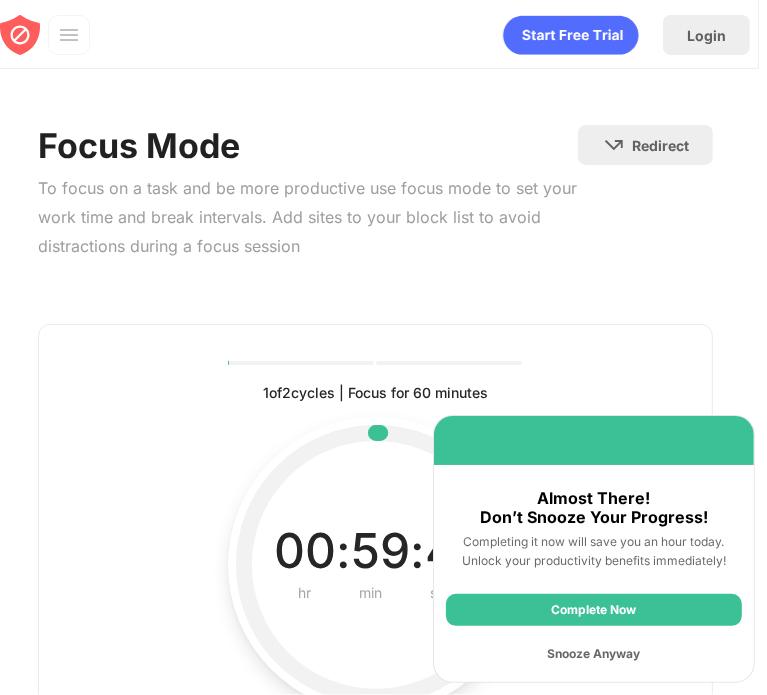 click on "Snooze Anyway" at bounding box center (594, 654) 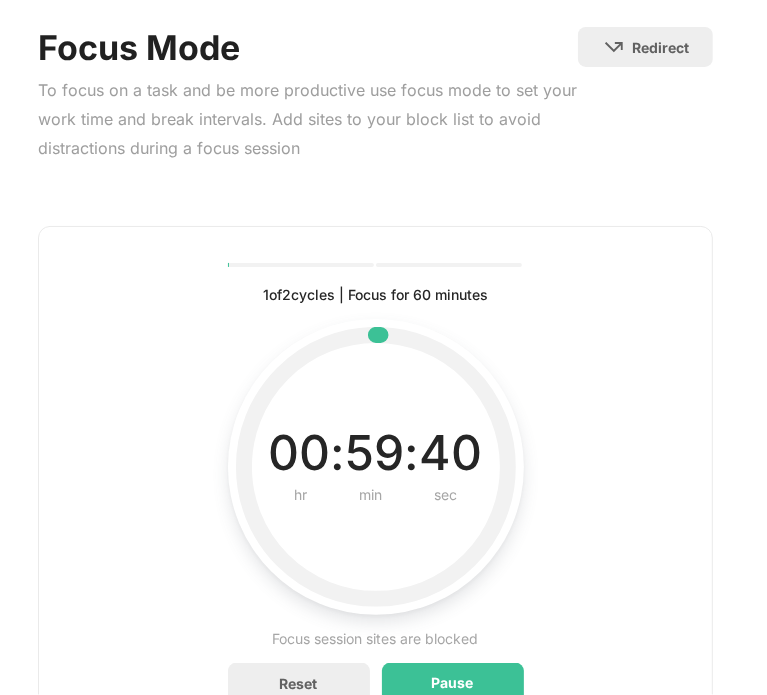 scroll, scrollTop: 100, scrollLeft: 8, axis: both 